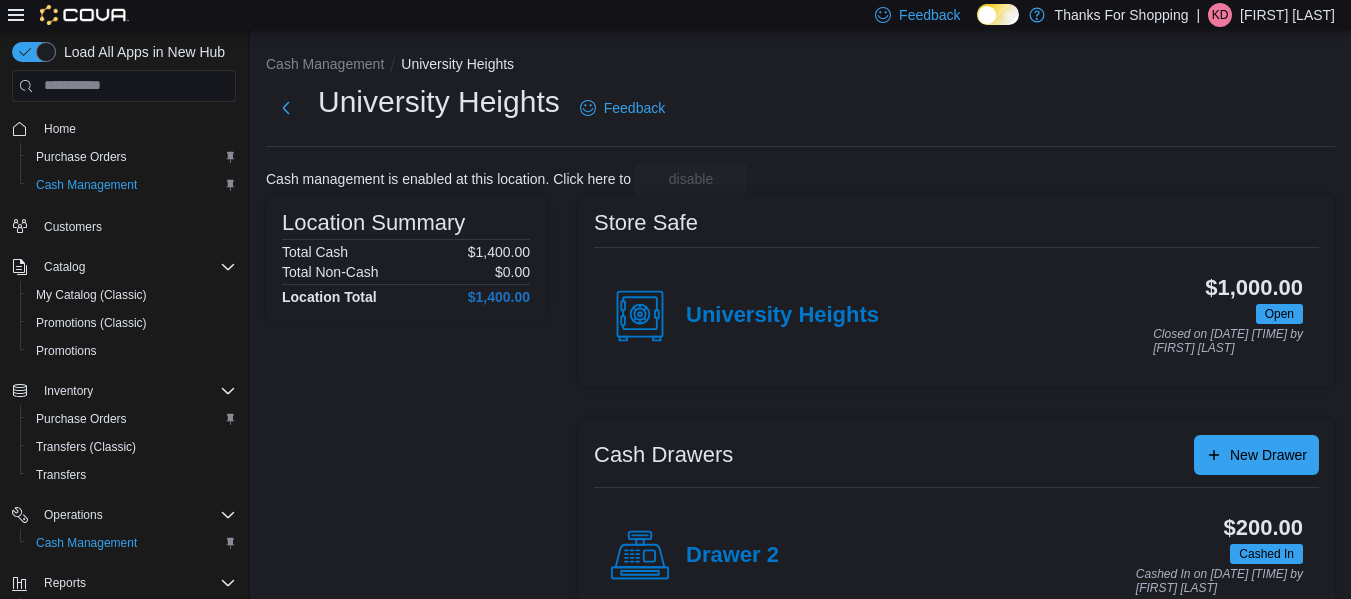 scroll, scrollTop: 0, scrollLeft: 0, axis: both 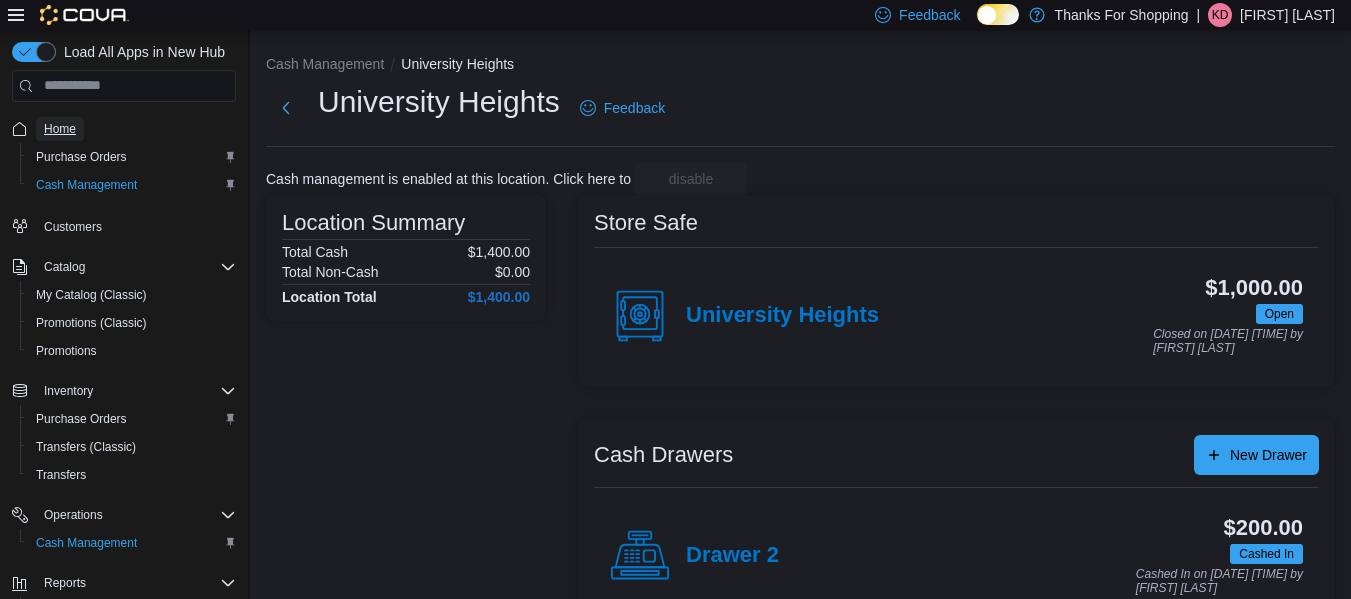 click on "Home" at bounding box center (60, 129) 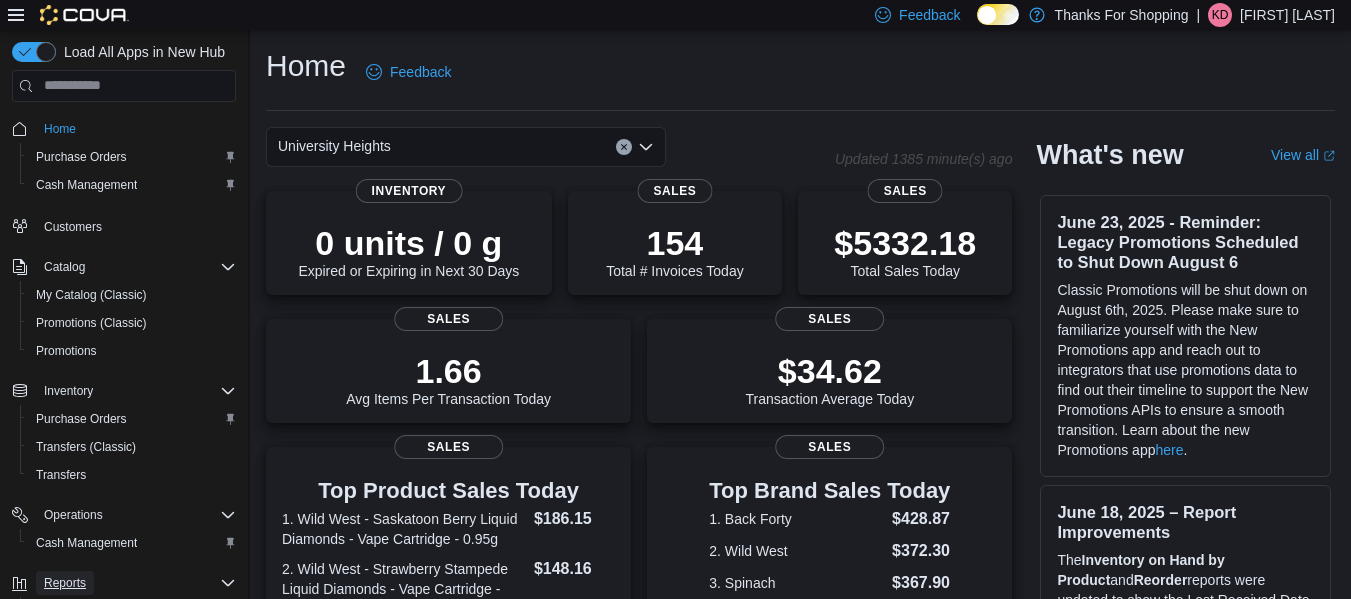 click on "Reports" at bounding box center [65, 583] 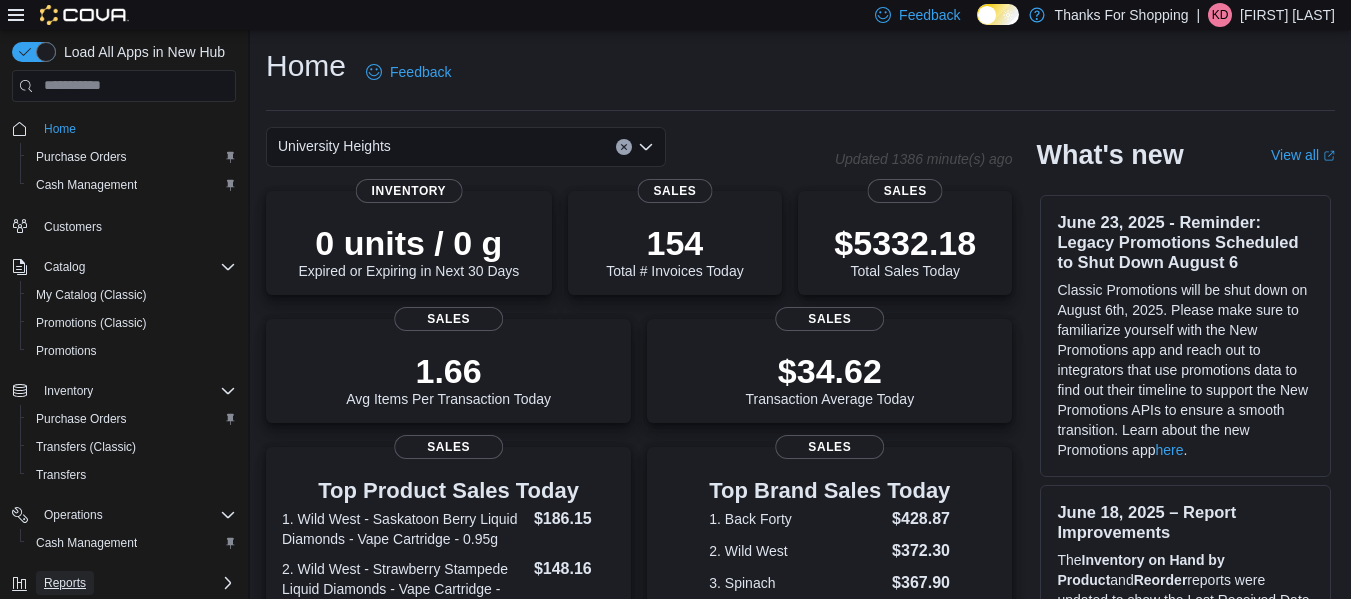 click on "Reports" at bounding box center (65, 583) 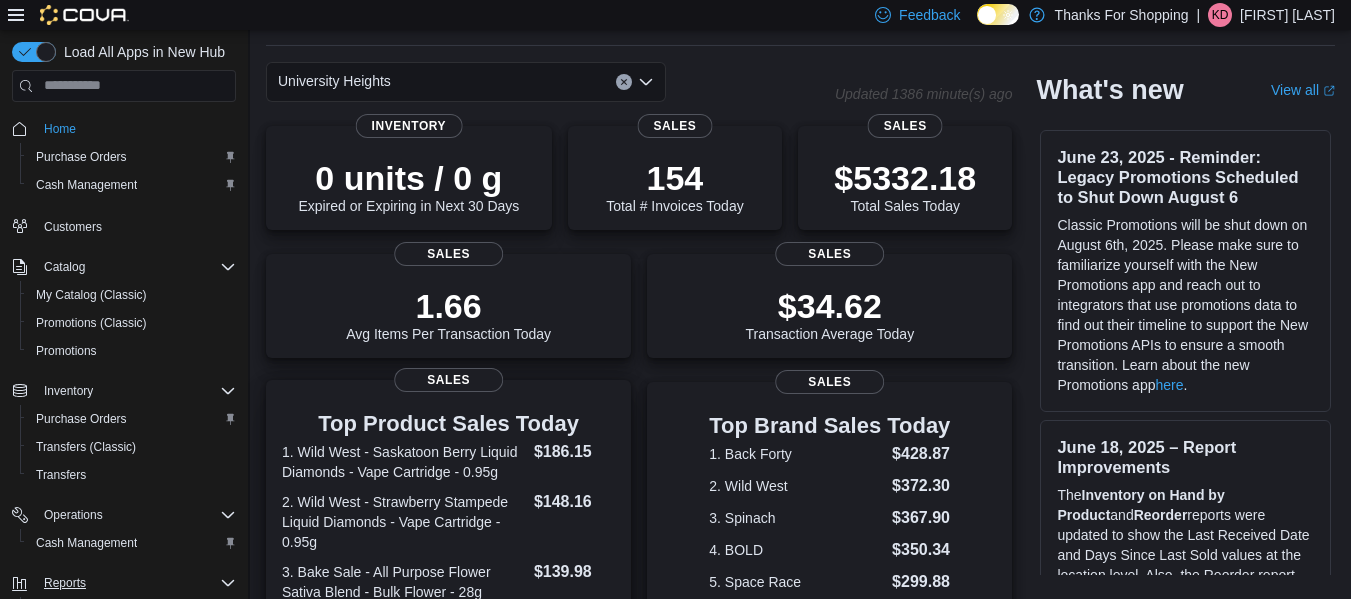scroll, scrollTop: 100, scrollLeft: 0, axis: vertical 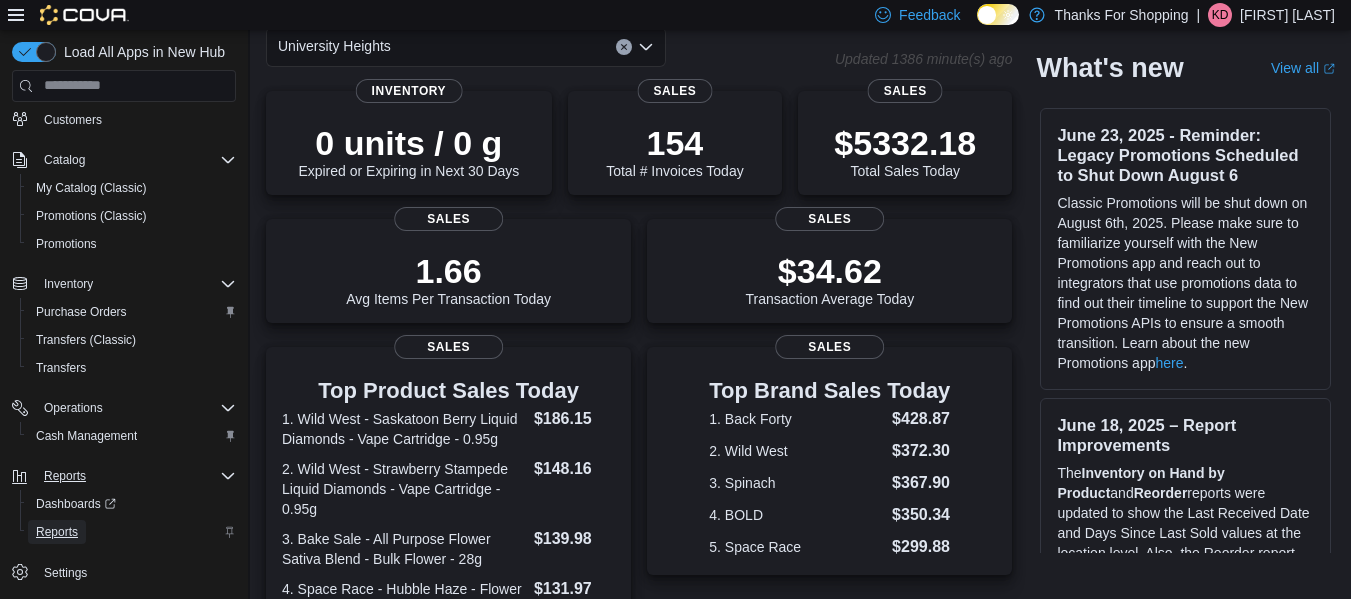 click on "Reports" at bounding box center [57, 532] 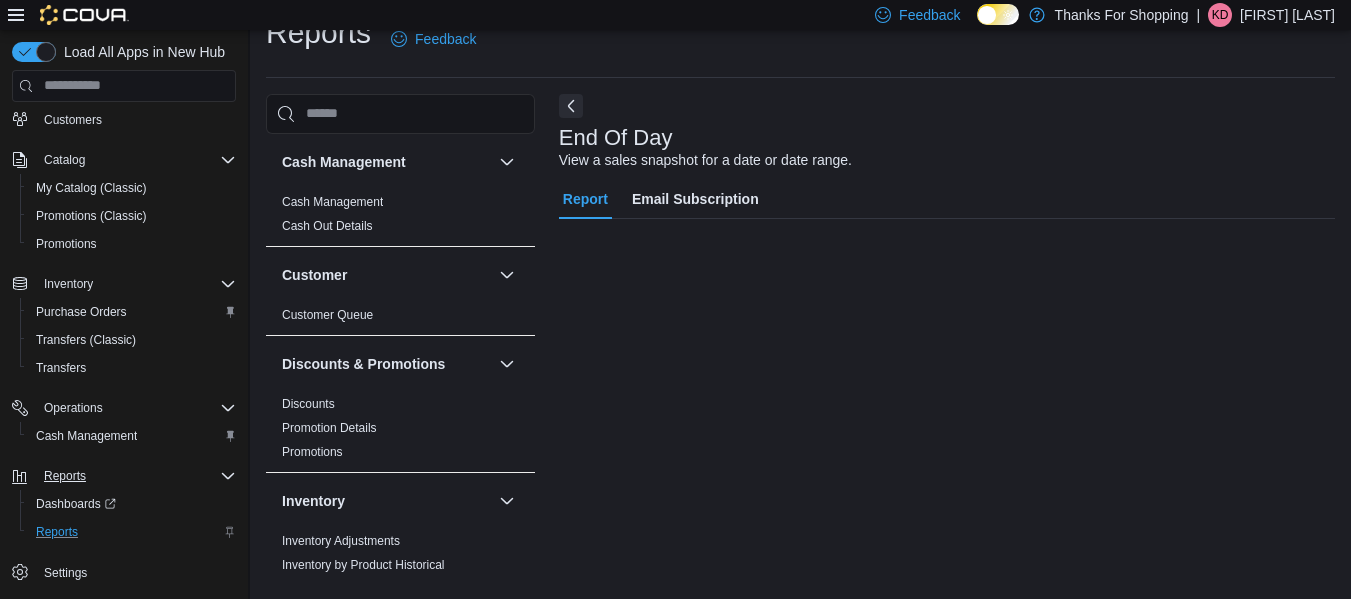 scroll, scrollTop: 33, scrollLeft: 0, axis: vertical 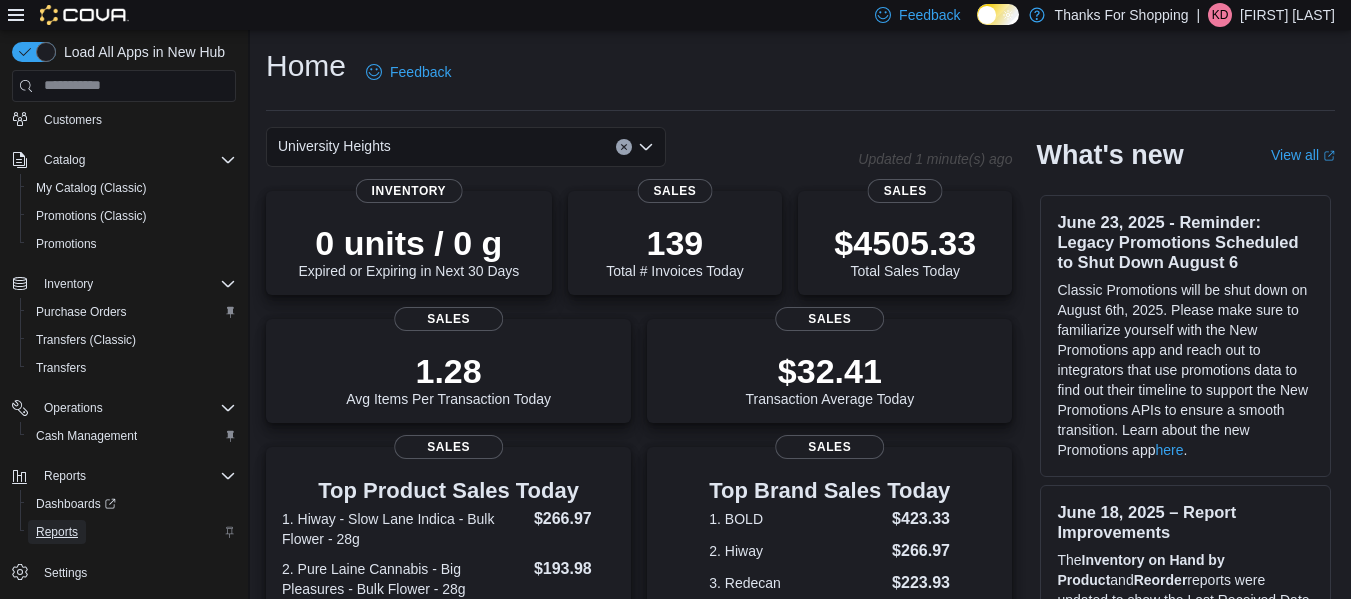 click on "Reports" at bounding box center (57, 532) 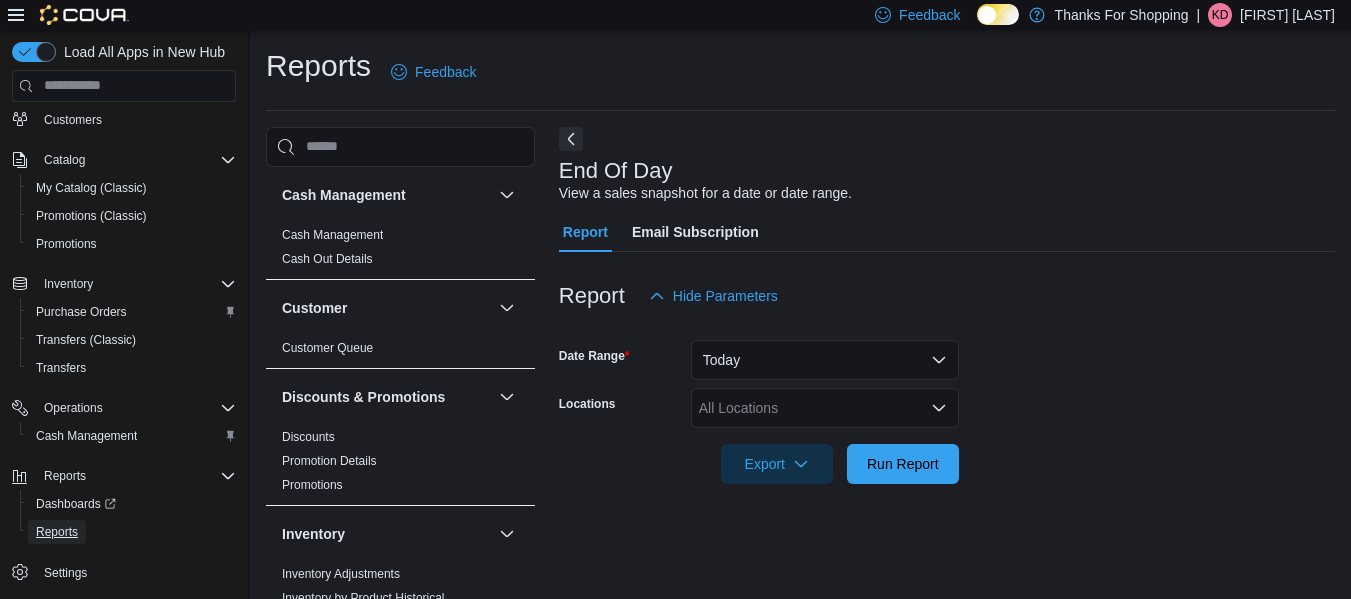 scroll, scrollTop: 33, scrollLeft: 0, axis: vertical 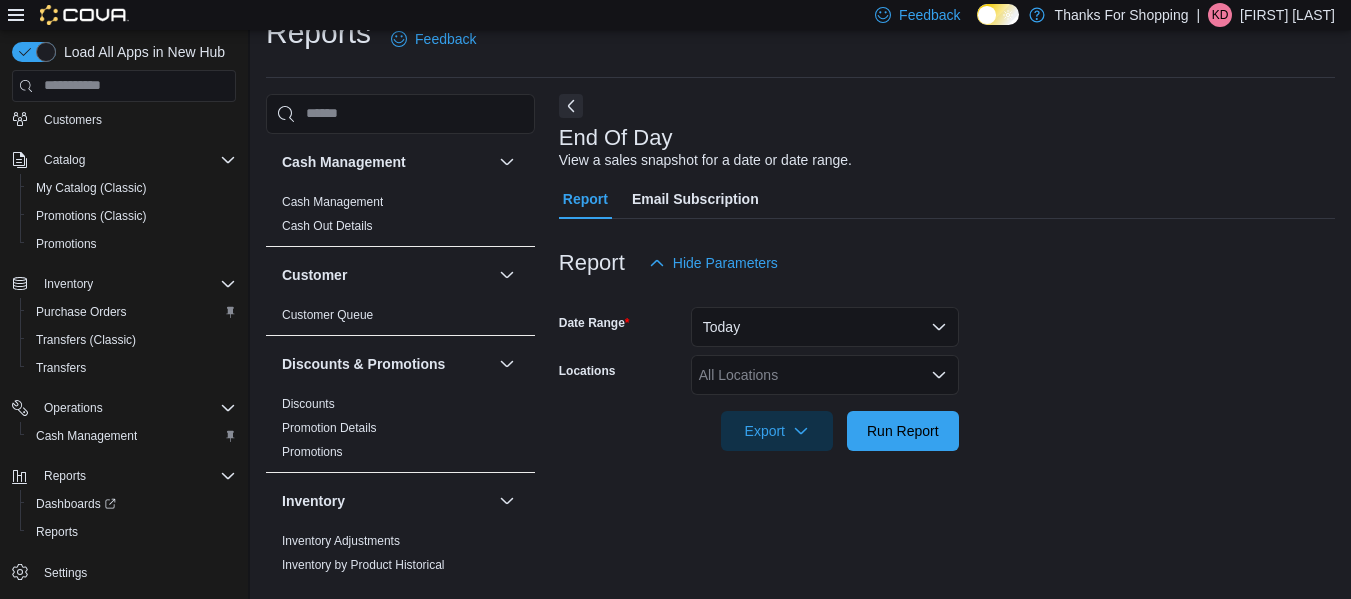 click on "All Locations" at bounding box center [825, 375] 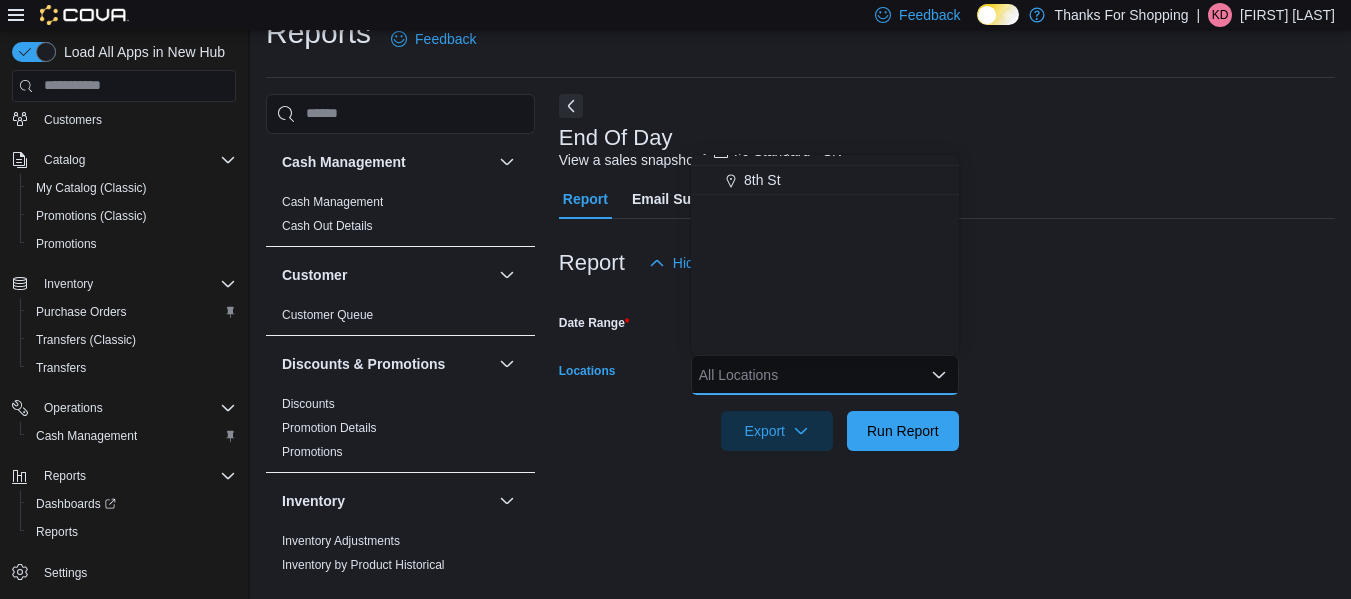 scroll, scrollTop: 400, scrollLeft: 0, axis: vertical 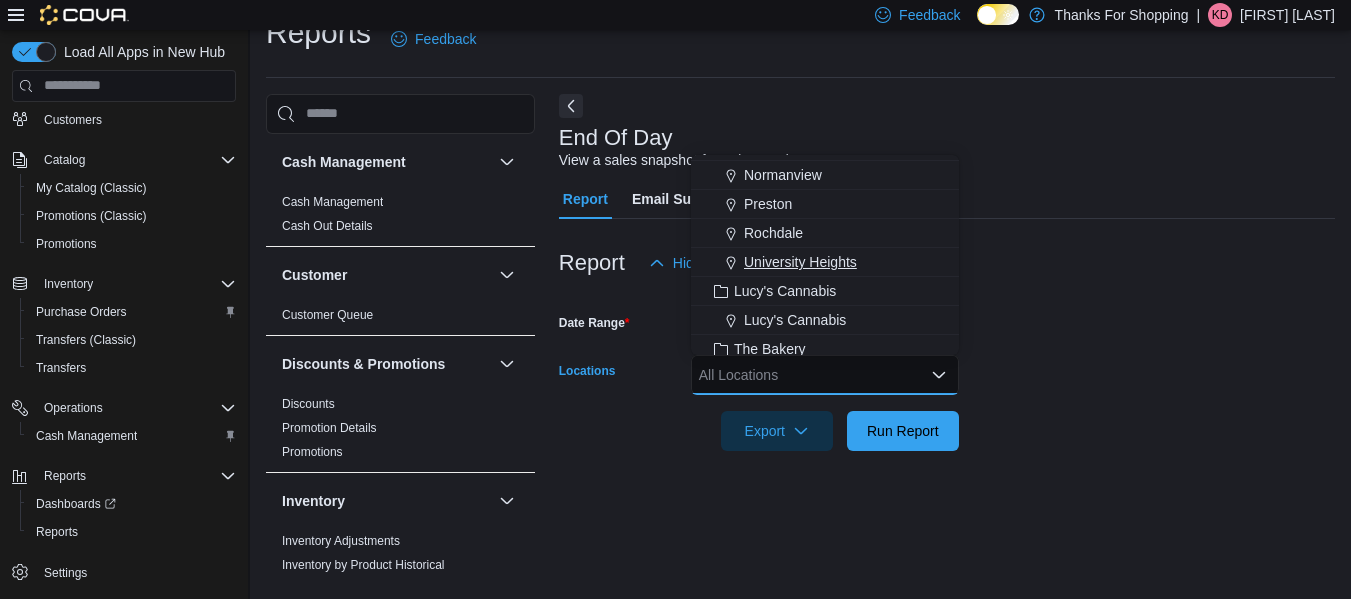 click on "University Heights" at bounding box center [800, 262] 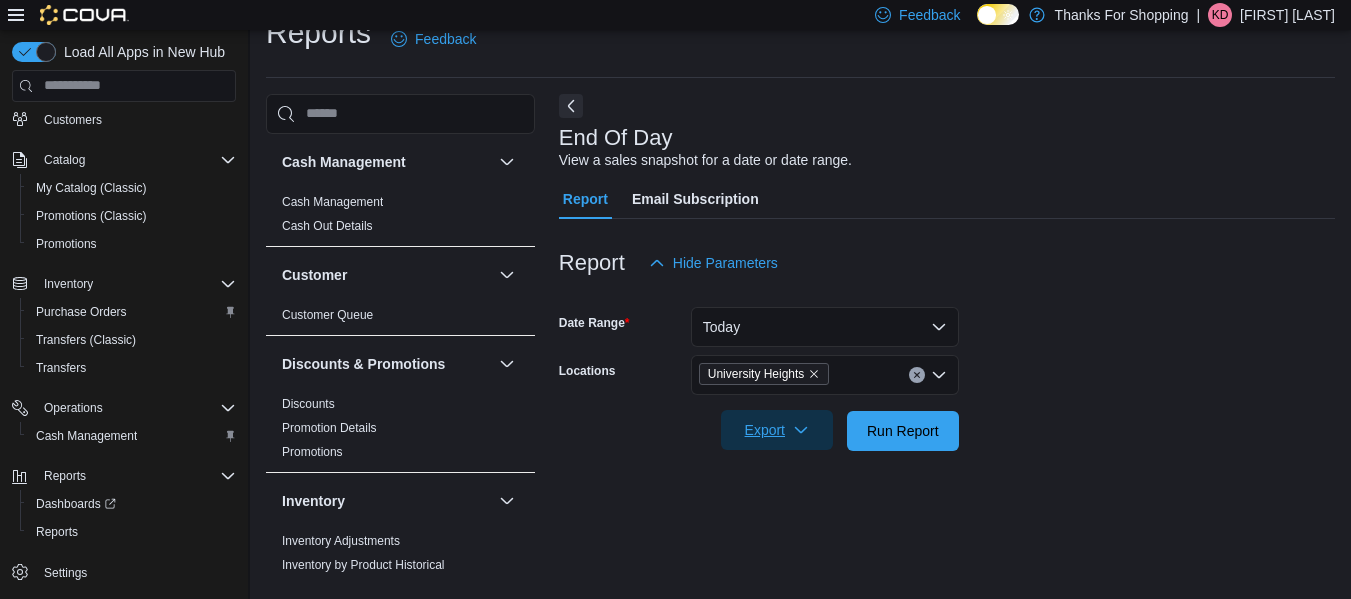 click on "Export" at bounding box center [777, 430] 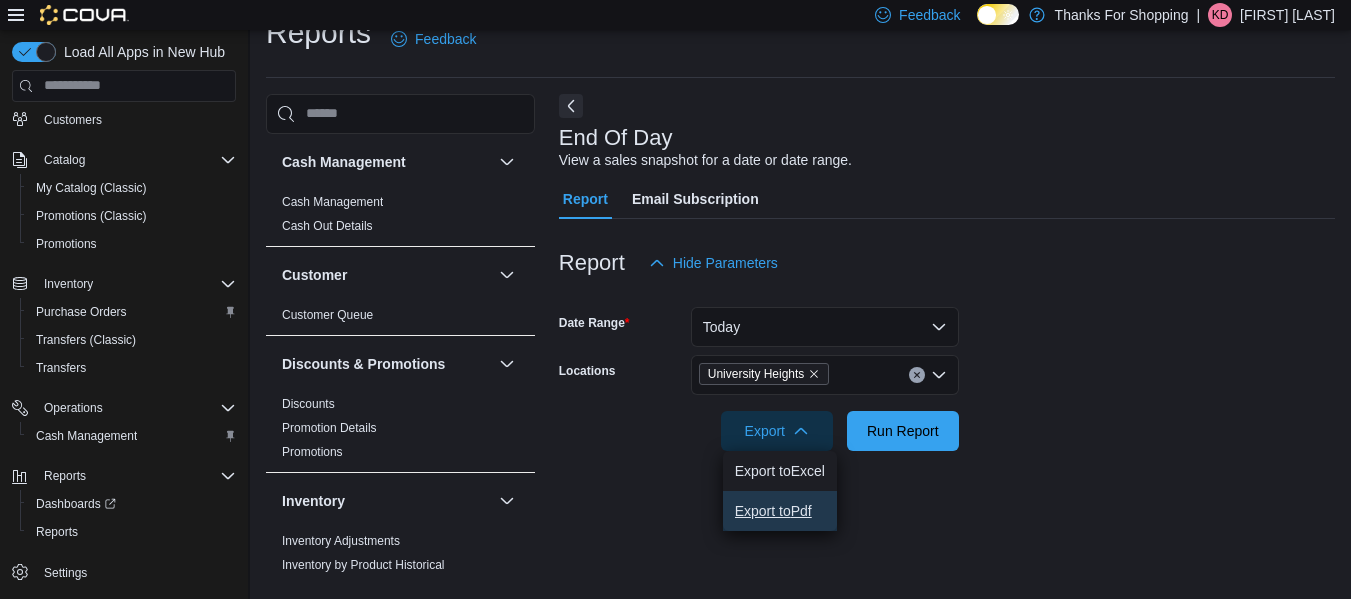 click on "Export to  Pdf" at bounding box center [780, 511] 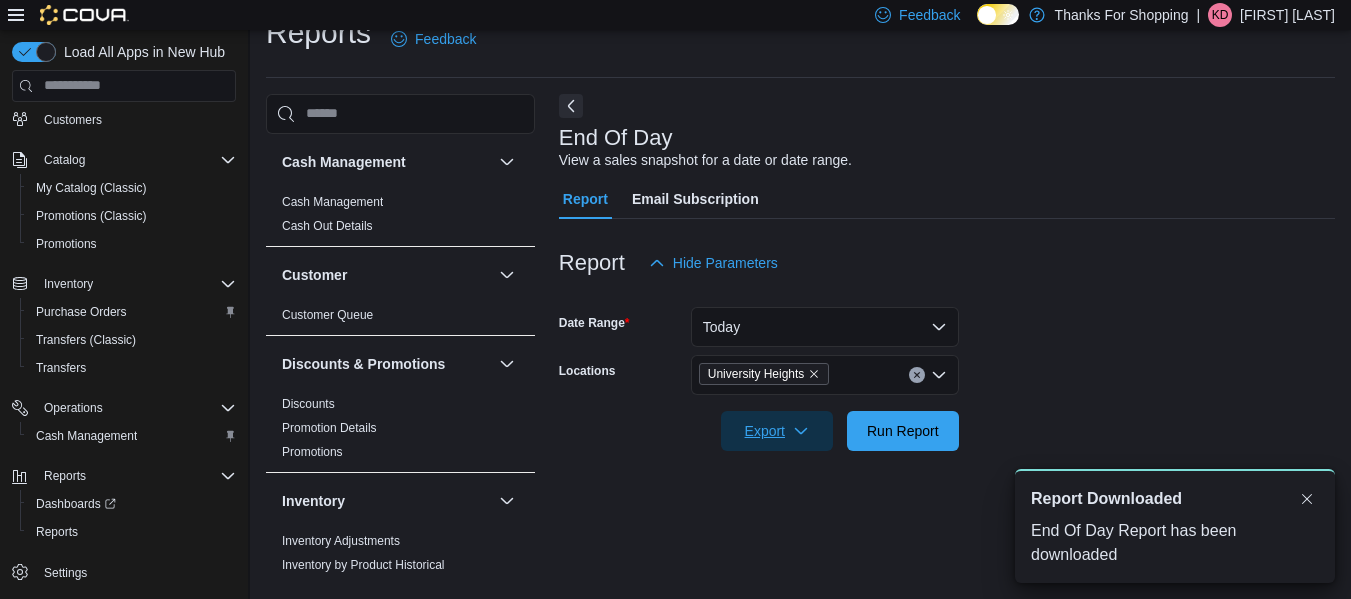 scroll, scrollTop: 0, scrollLeft: 0, axis: both 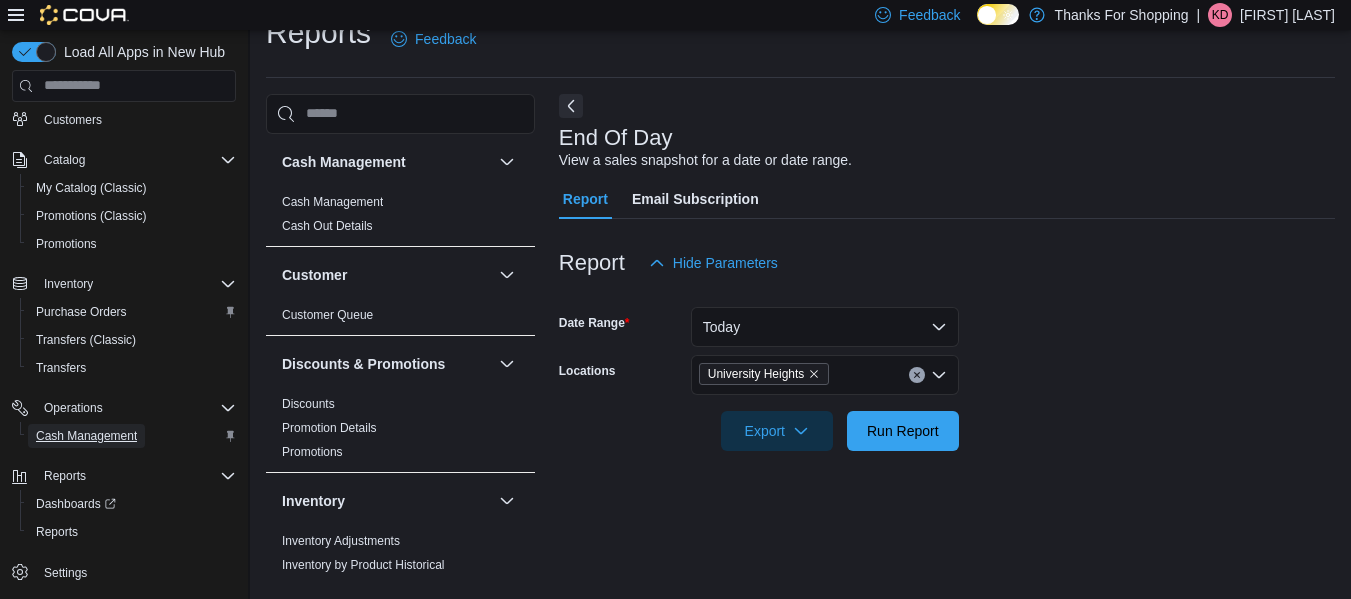 click on "Cash Management" at bounding box center [86, 436] 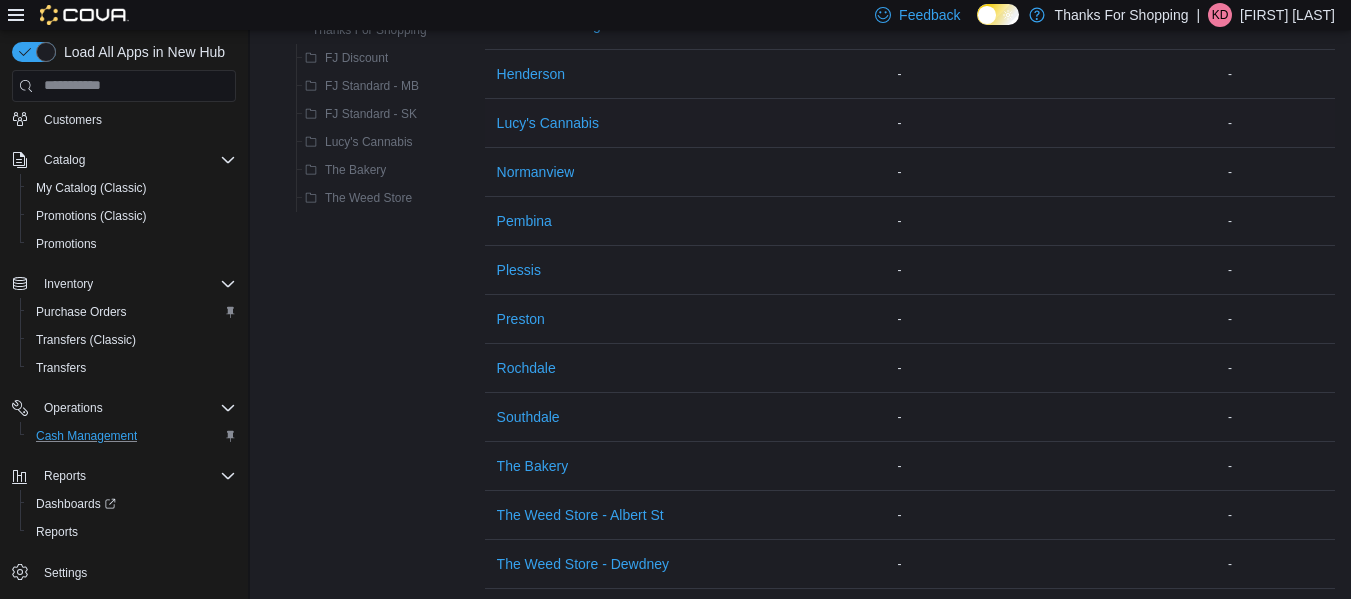 scroll, scrollTop: 570, scrollLeft: 0, axis: vertical 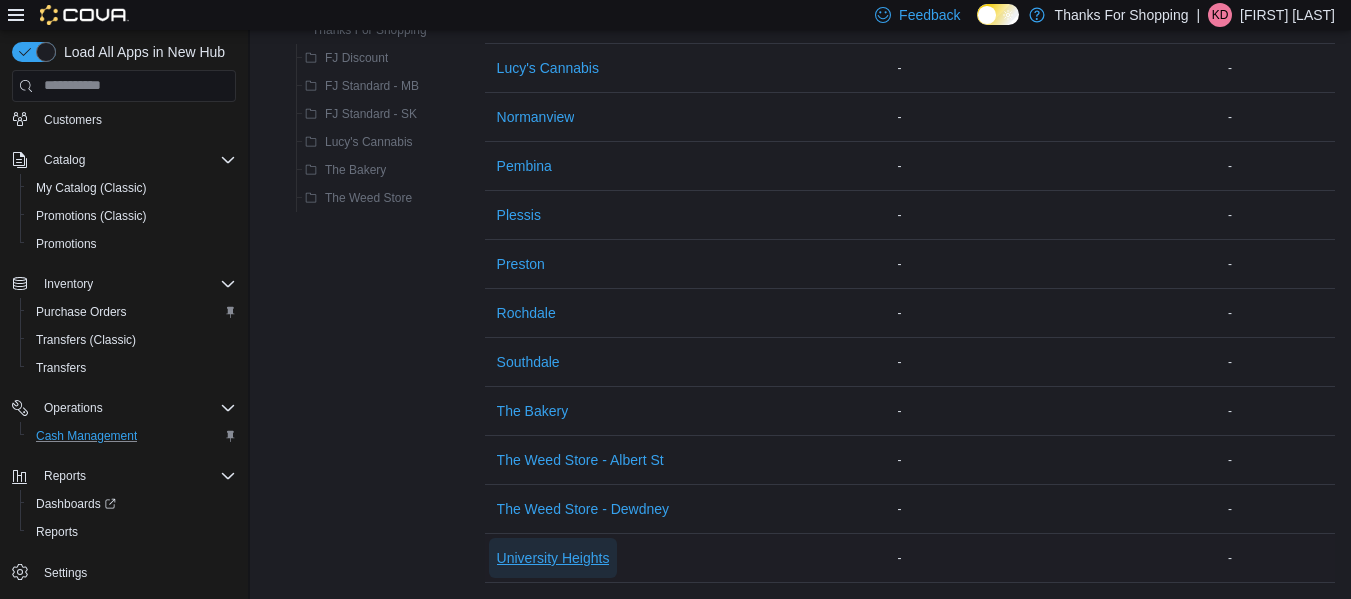 click on "University Heights" at bounding box center (553, 558) 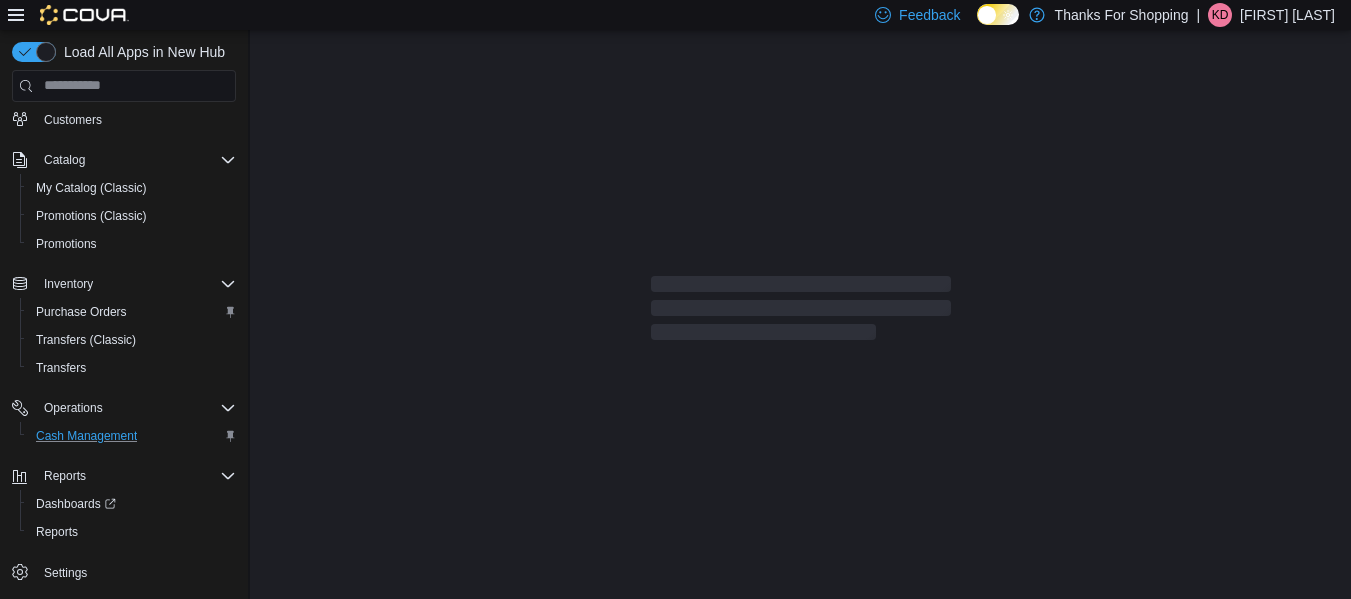 scroll, scrollTop: 156, scrollLeft: 0, axis: vertical 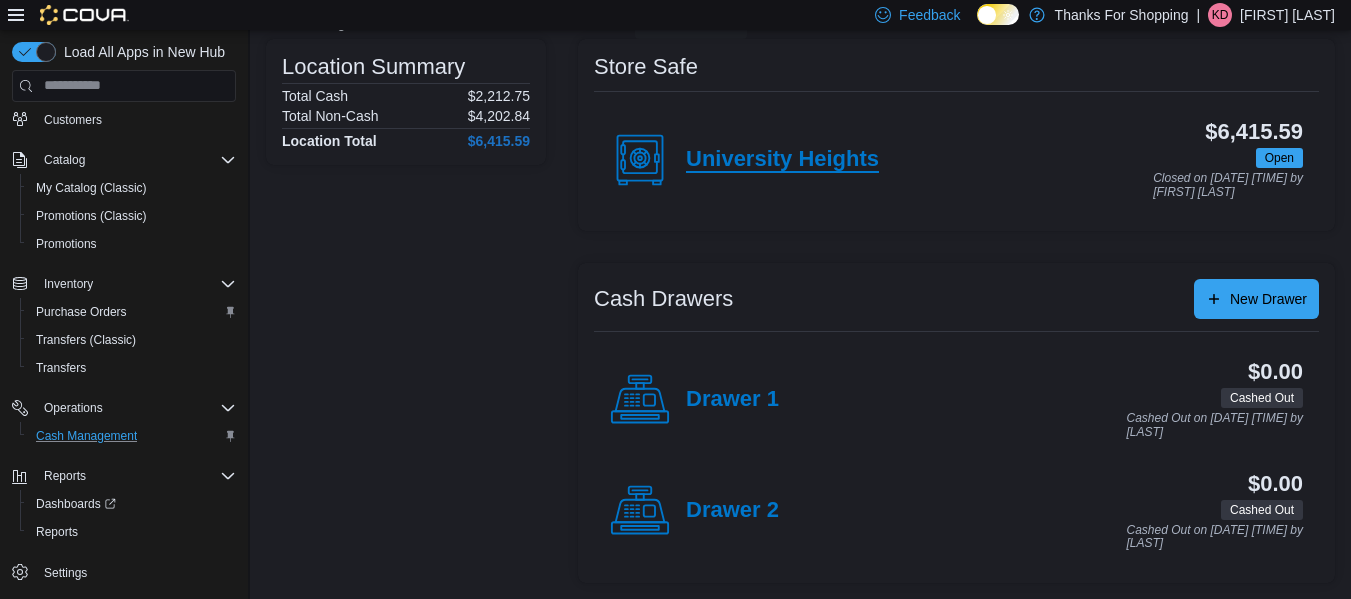click on "University Heights" at bounding box center (782, 160) 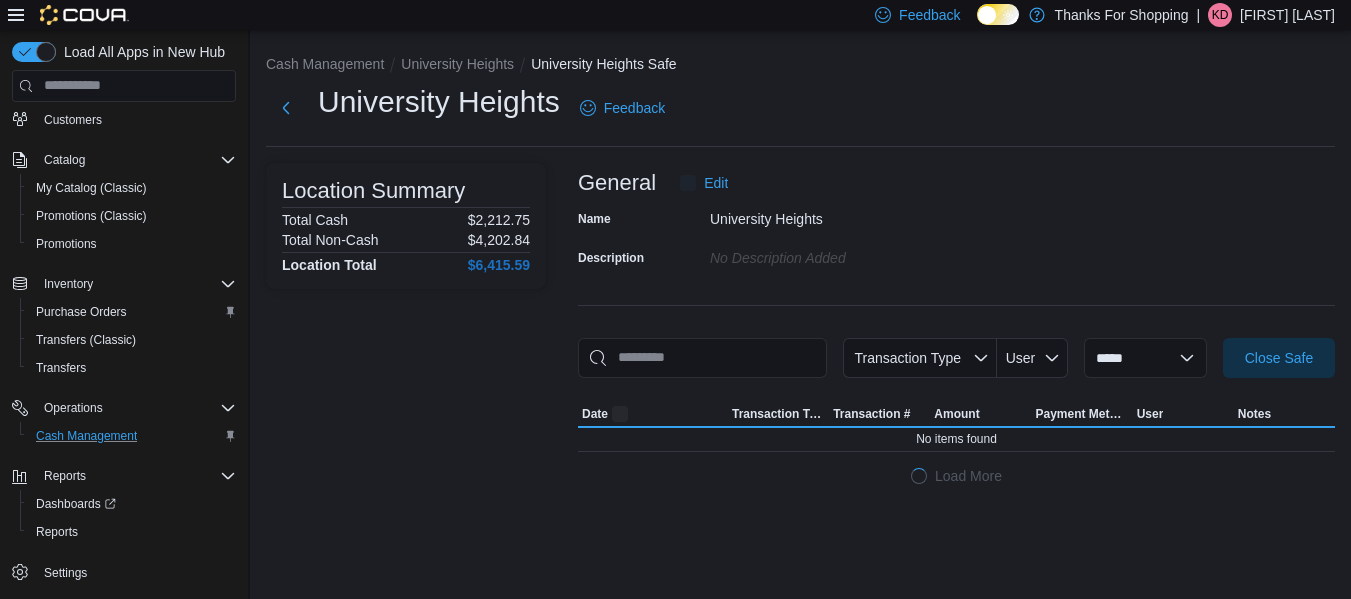 scroll, scrollTop: 0, scrollLeft: 0, axis: both 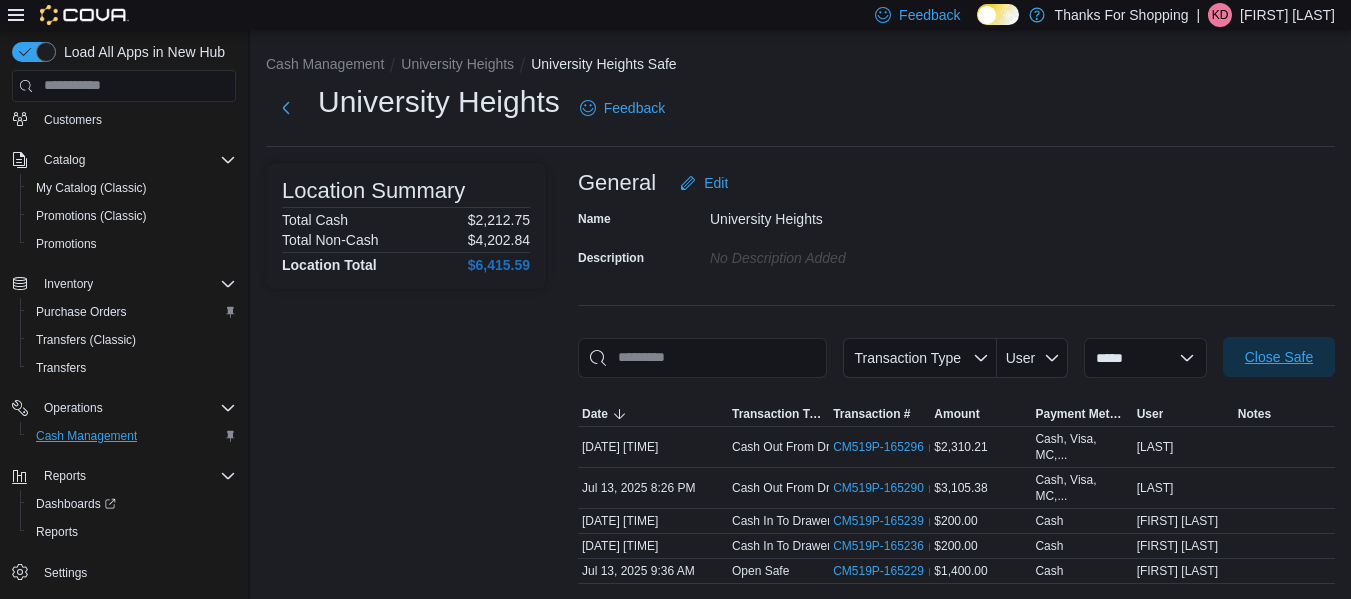 click on "Close Safe" at bounding box center (1279, 357) 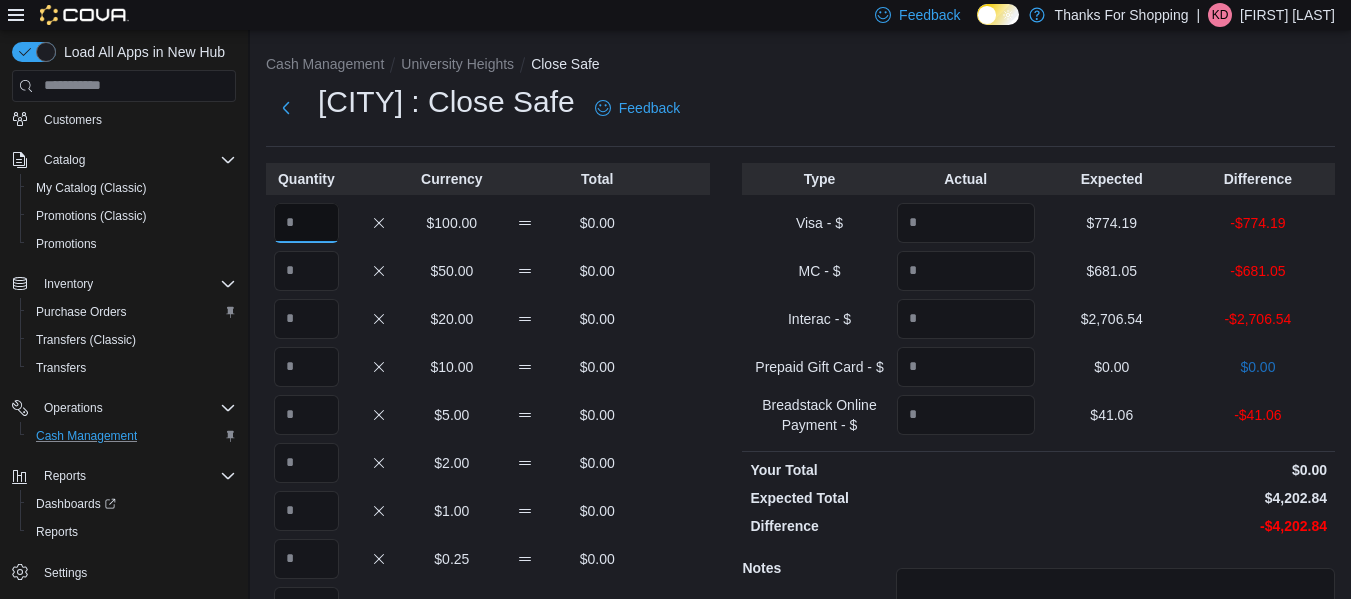 click at bounding box center (306, 223) 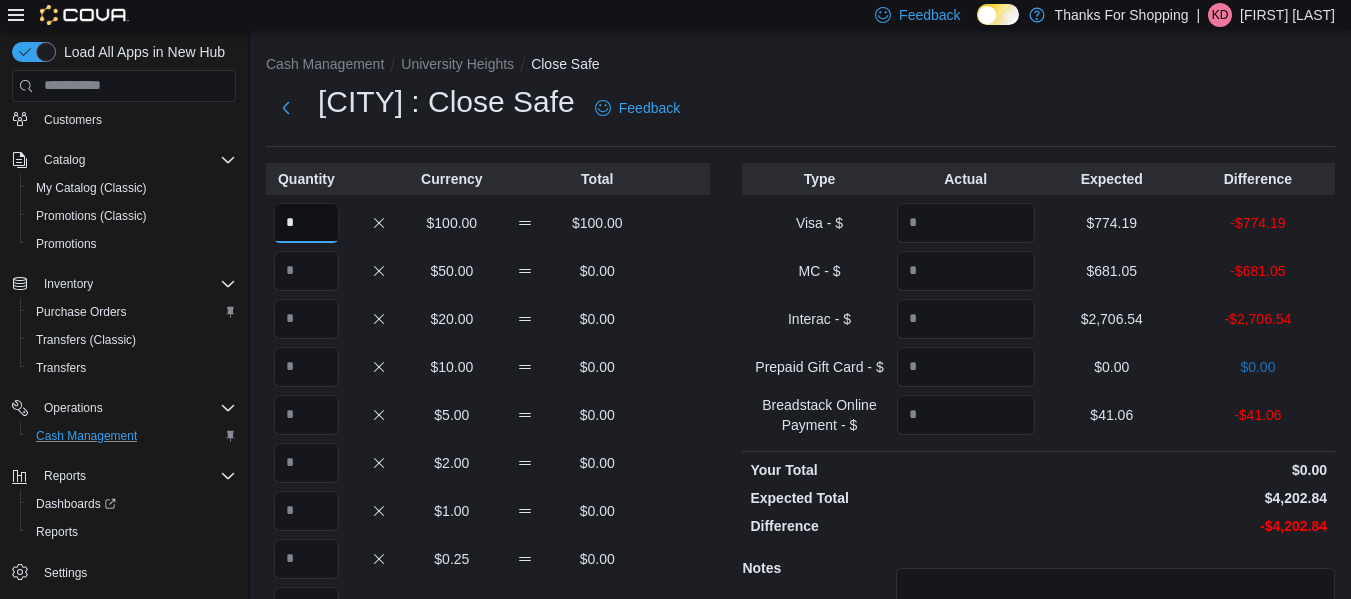 type on "*" 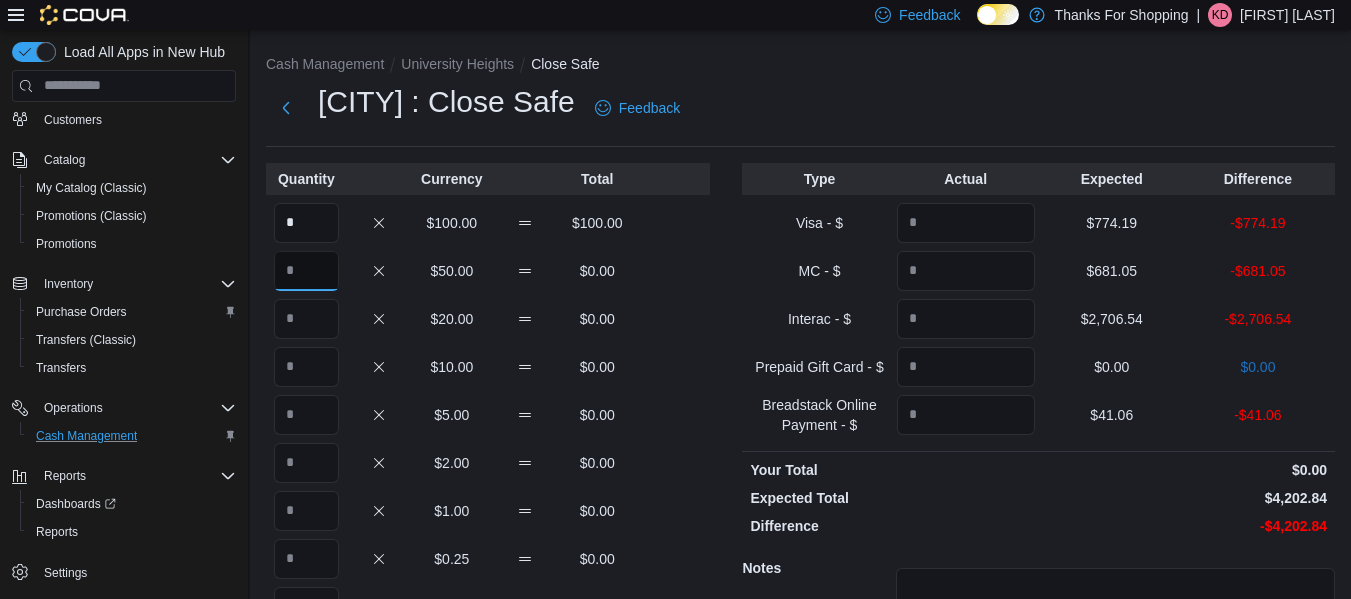 click at bounding box center [306, 271] 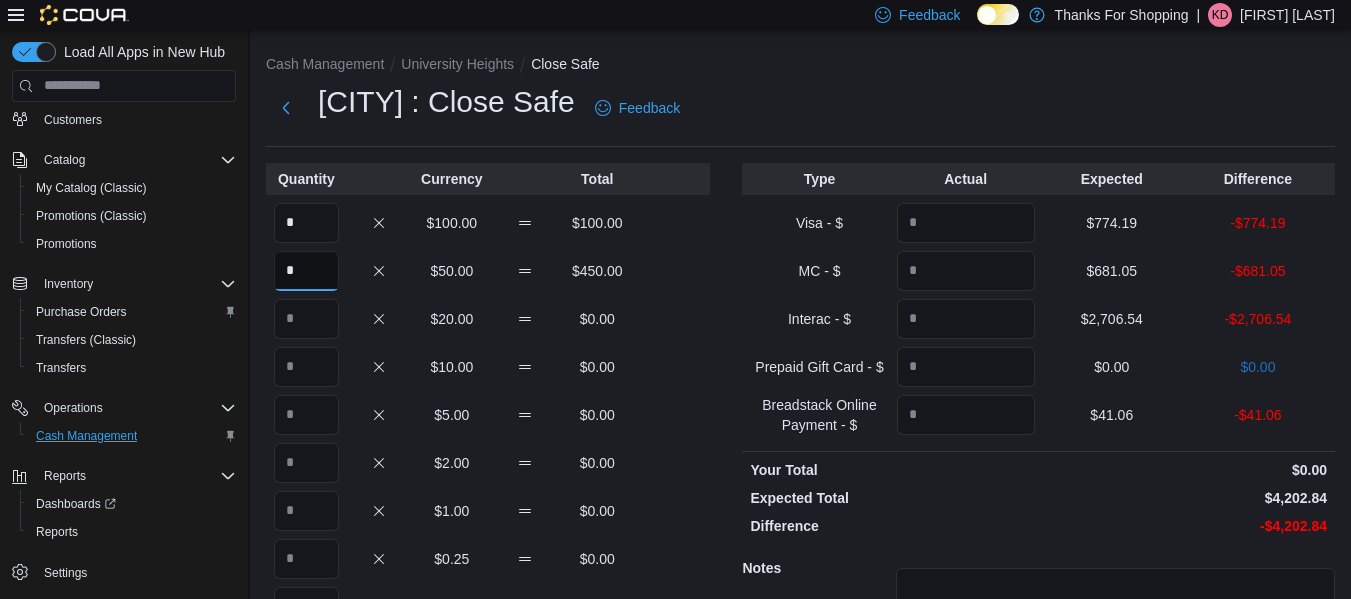 type on "*" 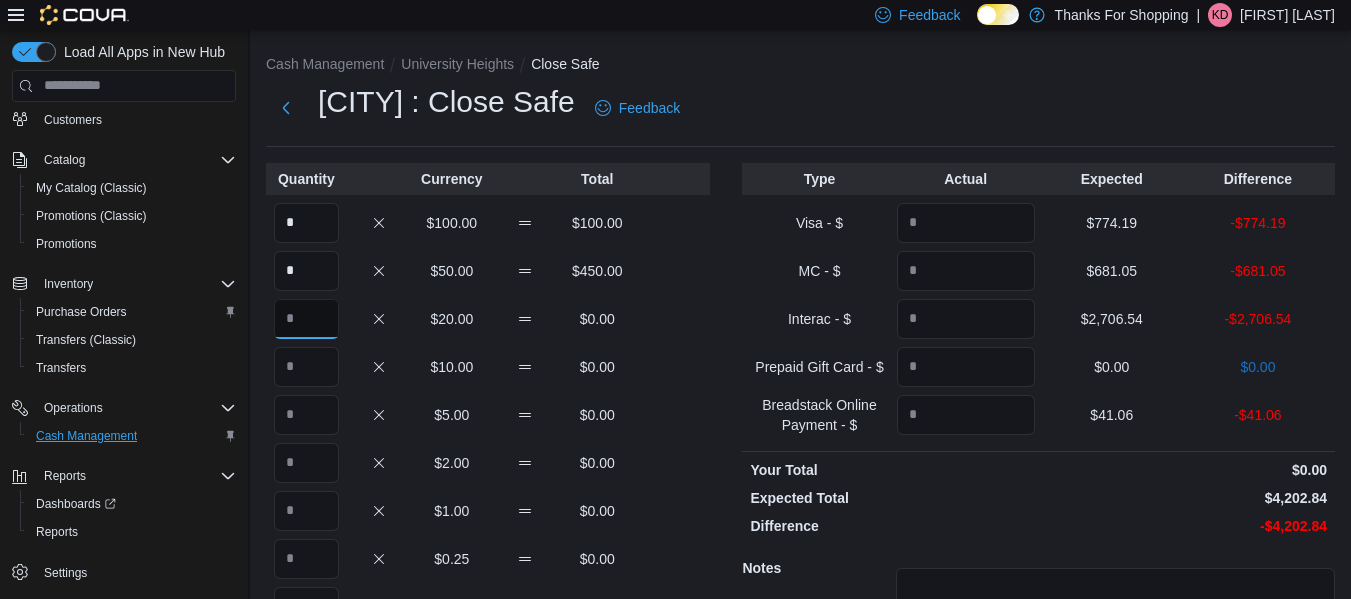 click at bounding box center (306, 319) 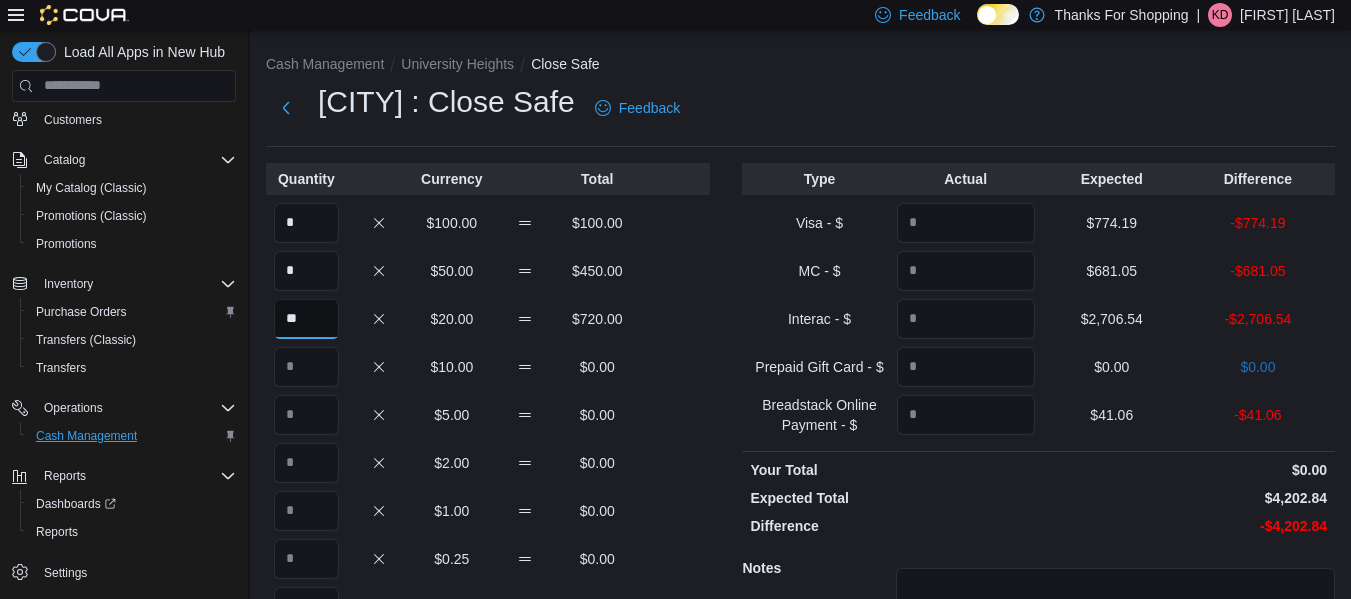type on "**" 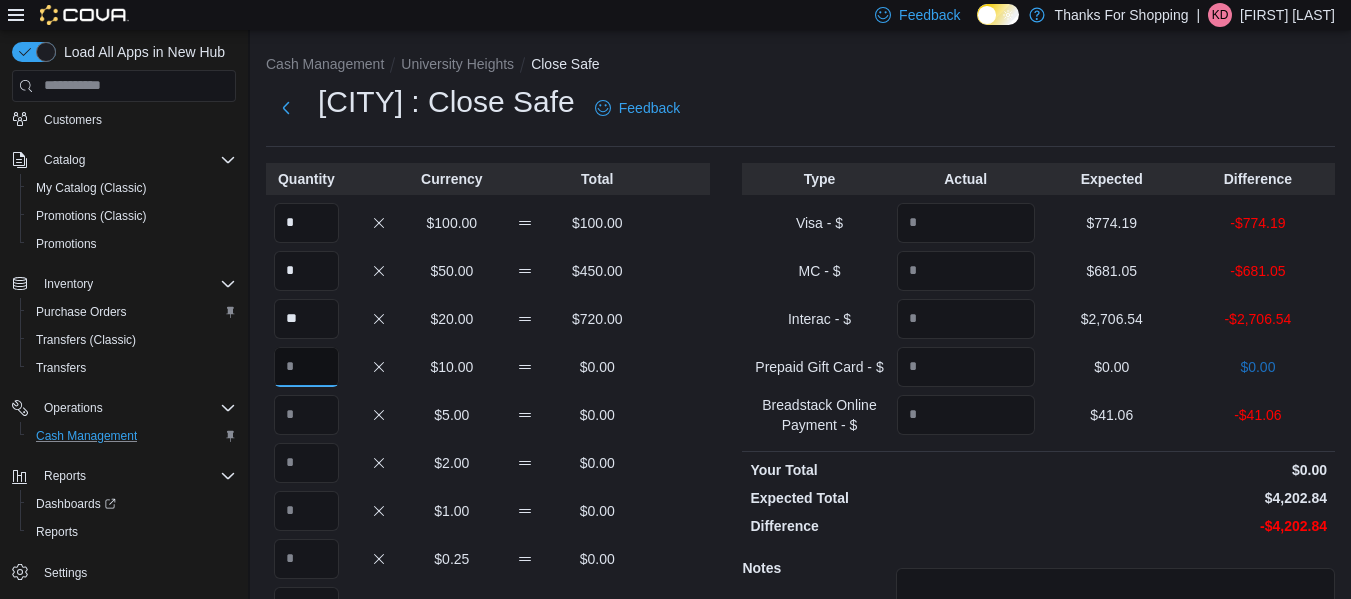 click at bounding box center (306, 367) 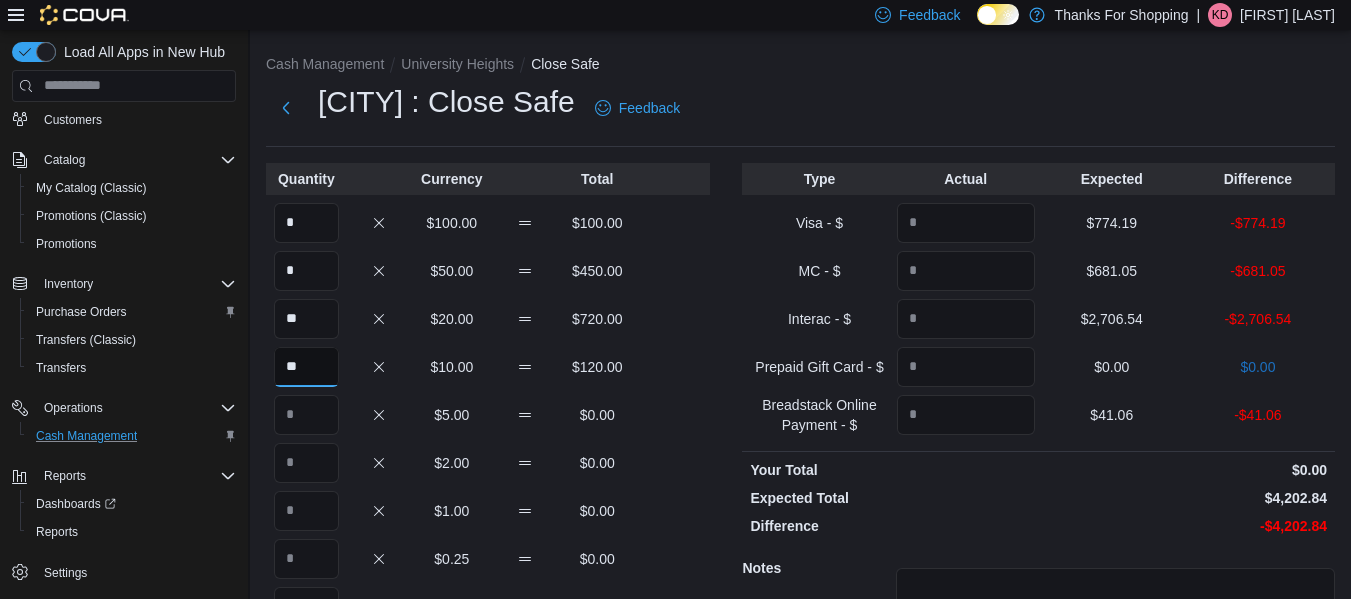 type on "**" 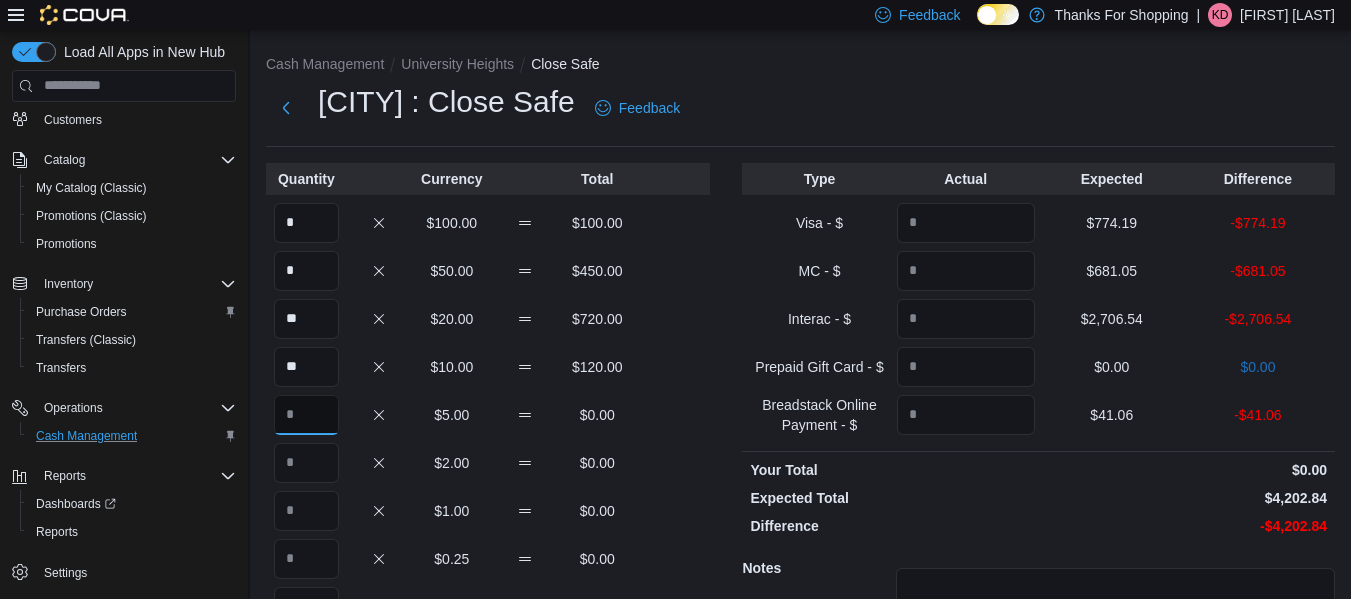 click at bounding box center (306, 415) 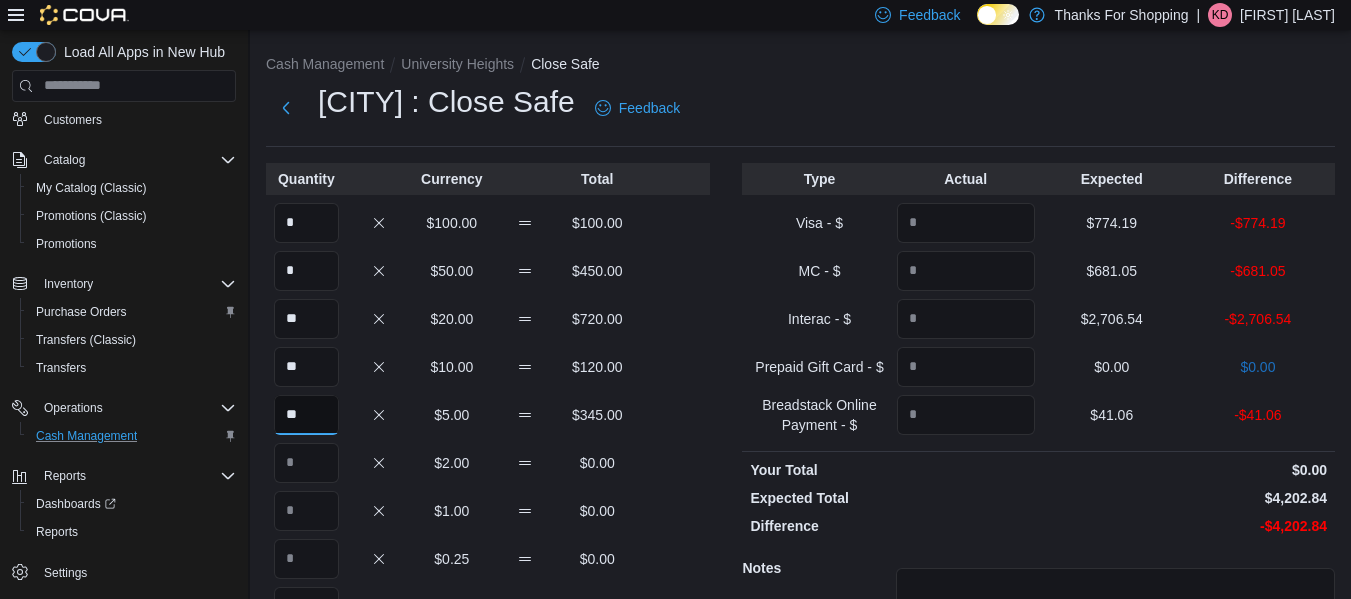 type on "**" 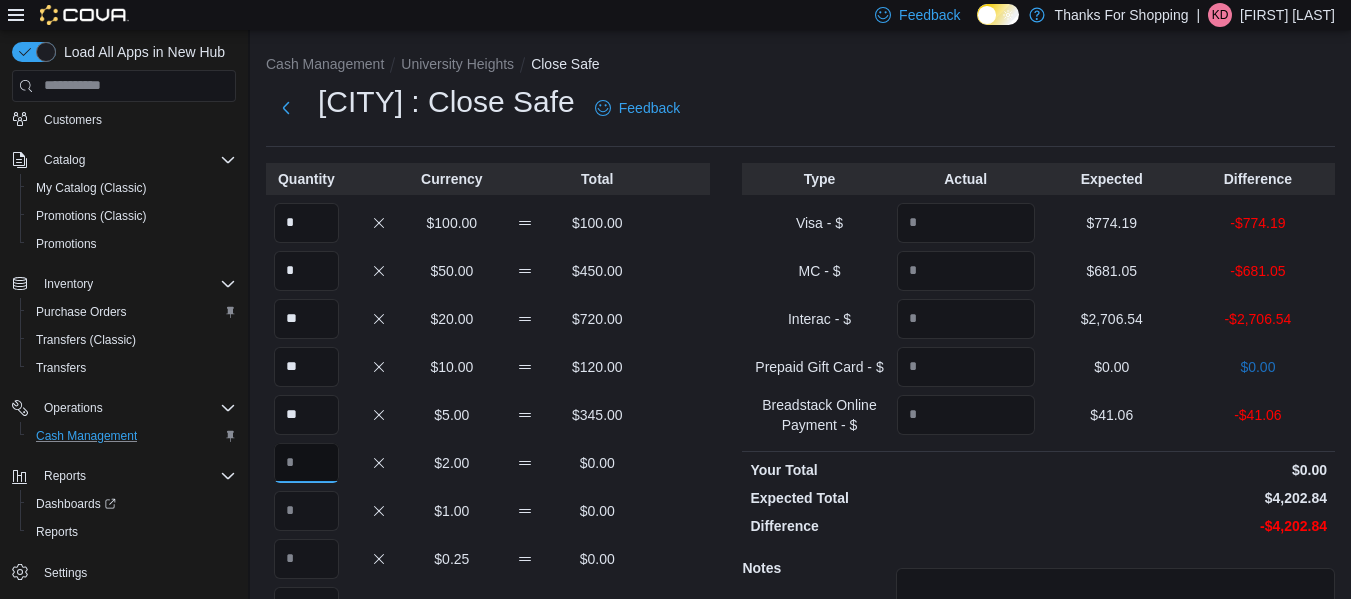 click at bounding box center [306, 463] 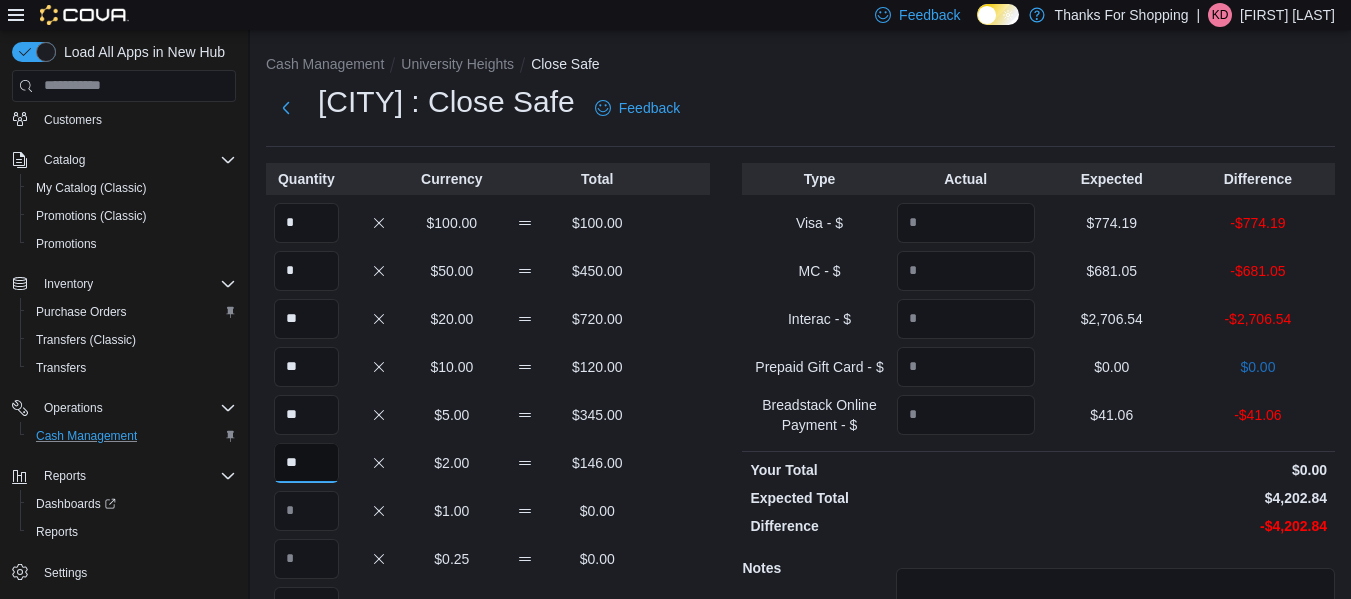 type on "**" 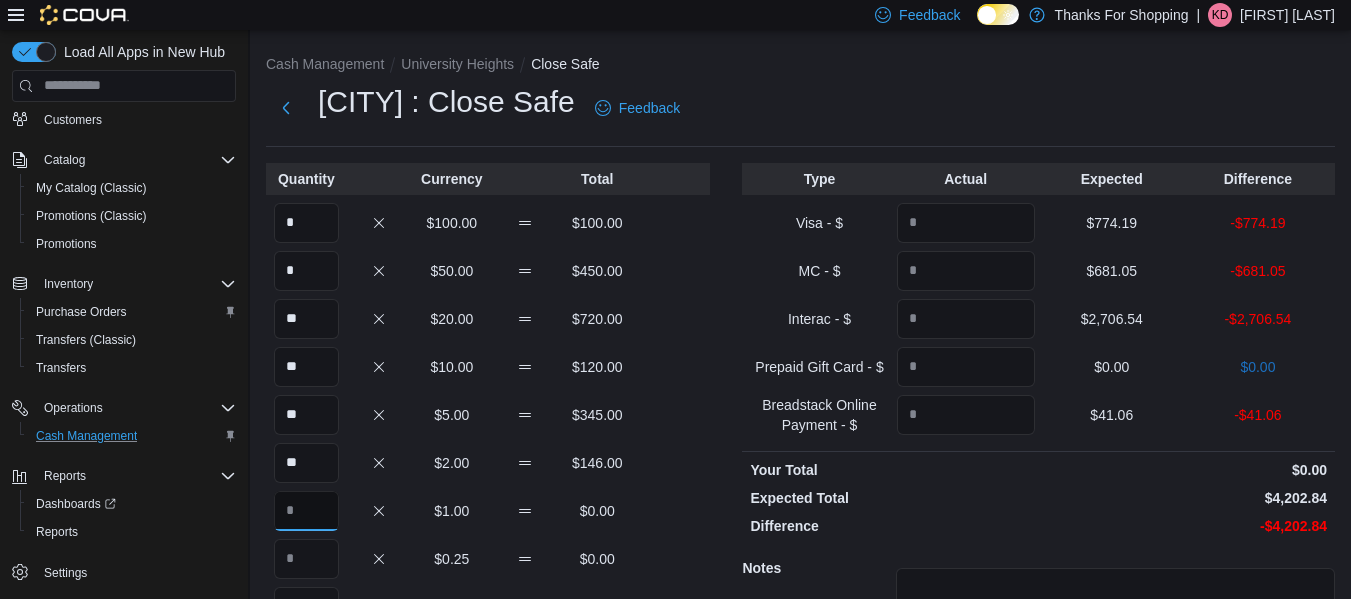 click at bounding box center (306, 511) 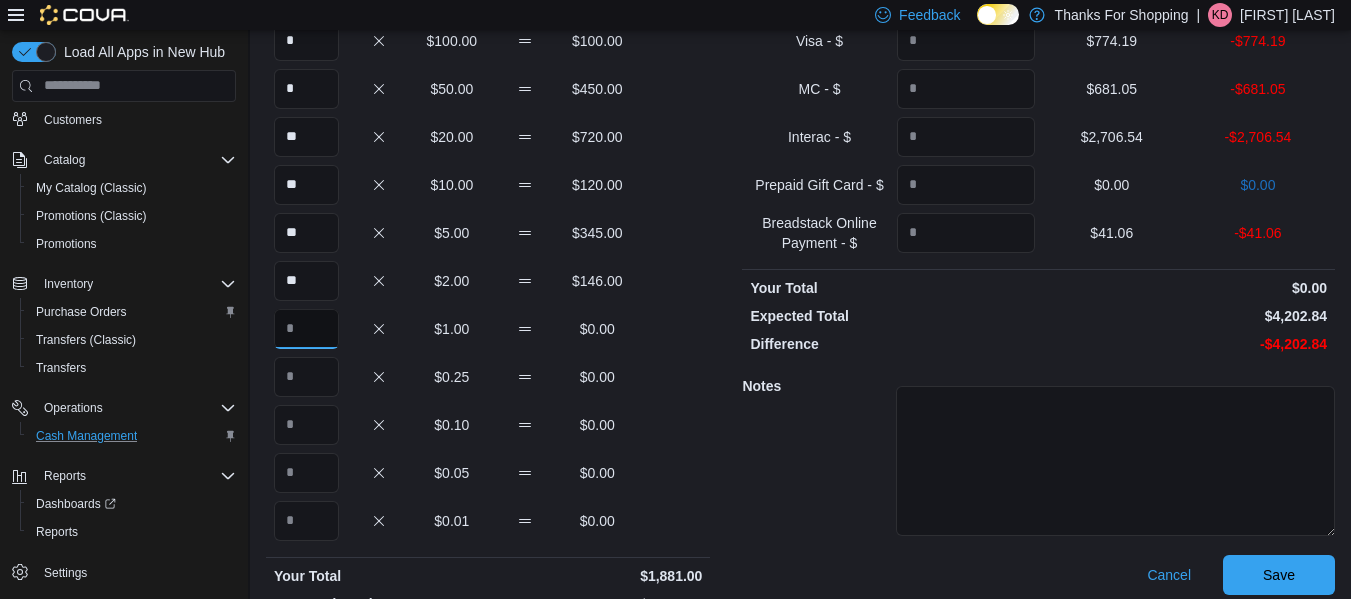 scroll, scrollTop: 200, scrollLeft: 0, axis: vertical 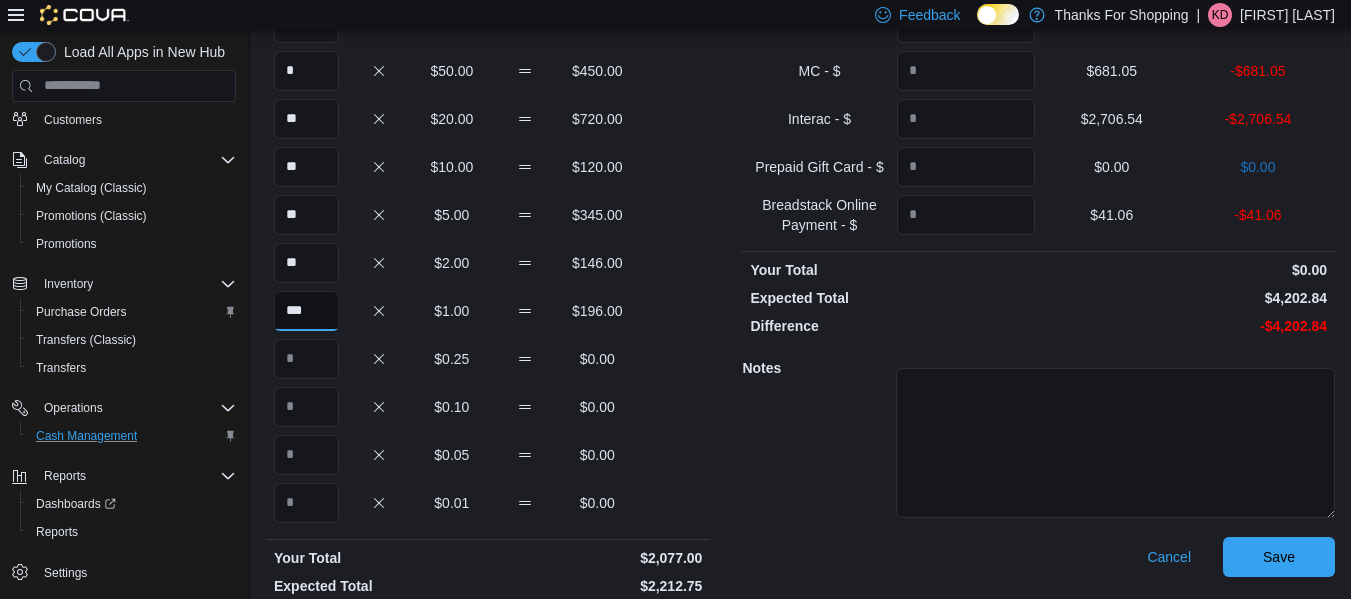 type on "***" 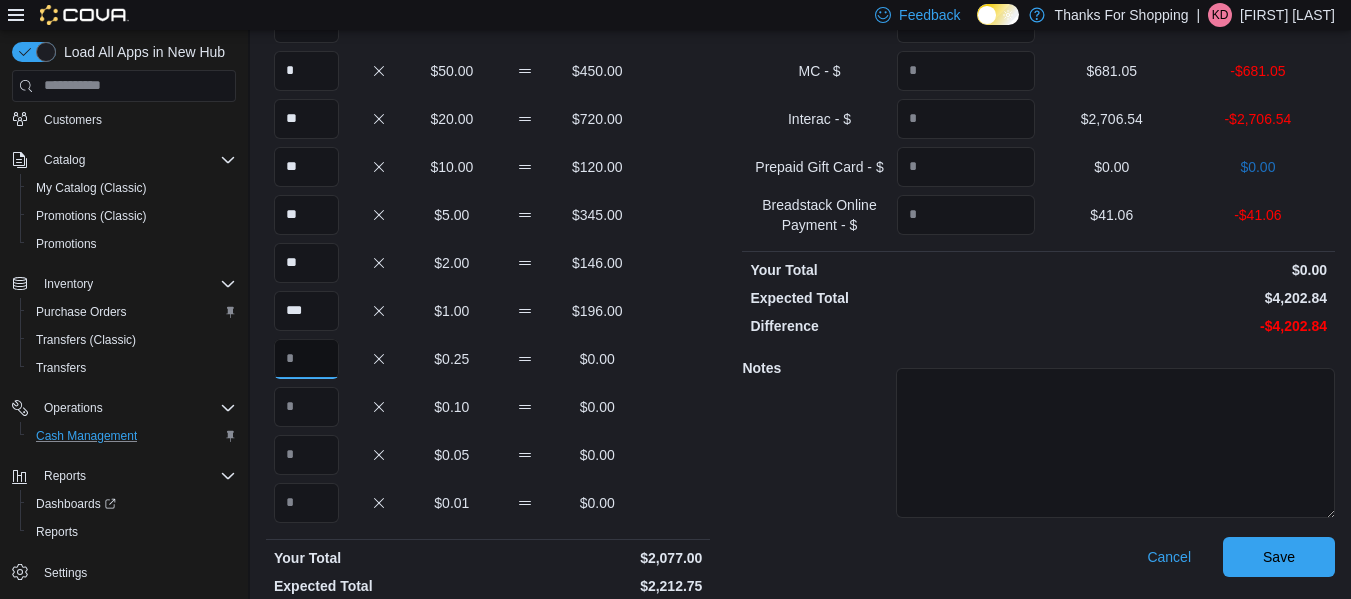 click at bounding box center (306, 359) 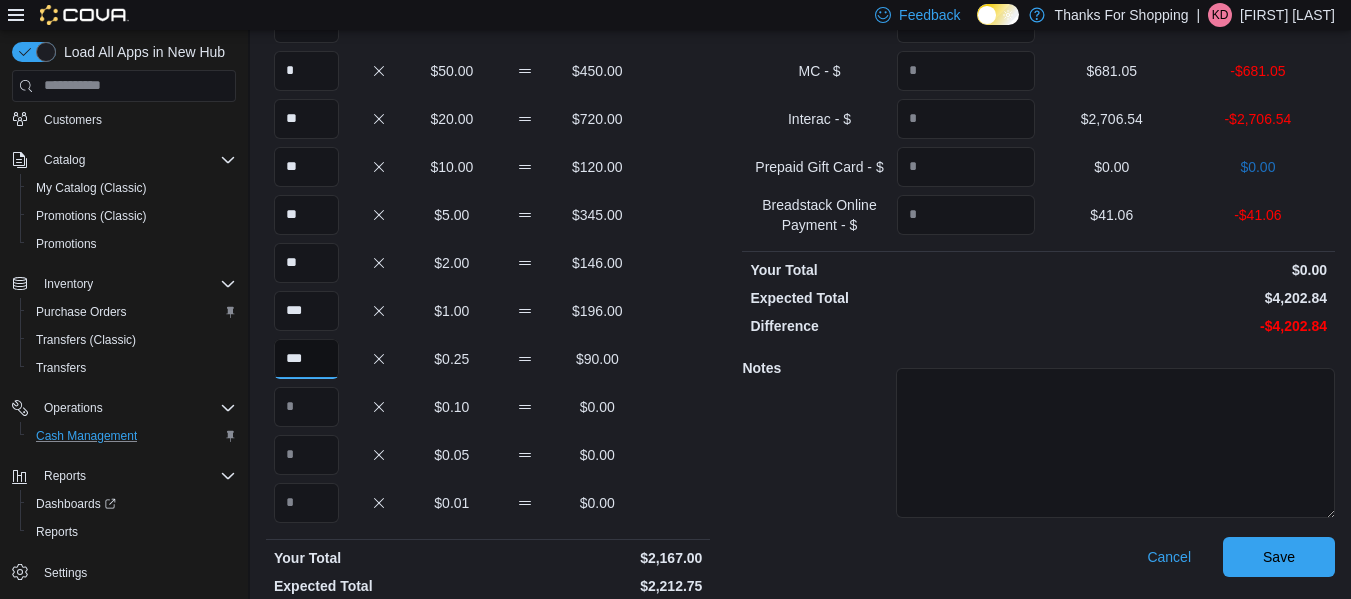 type on "***" 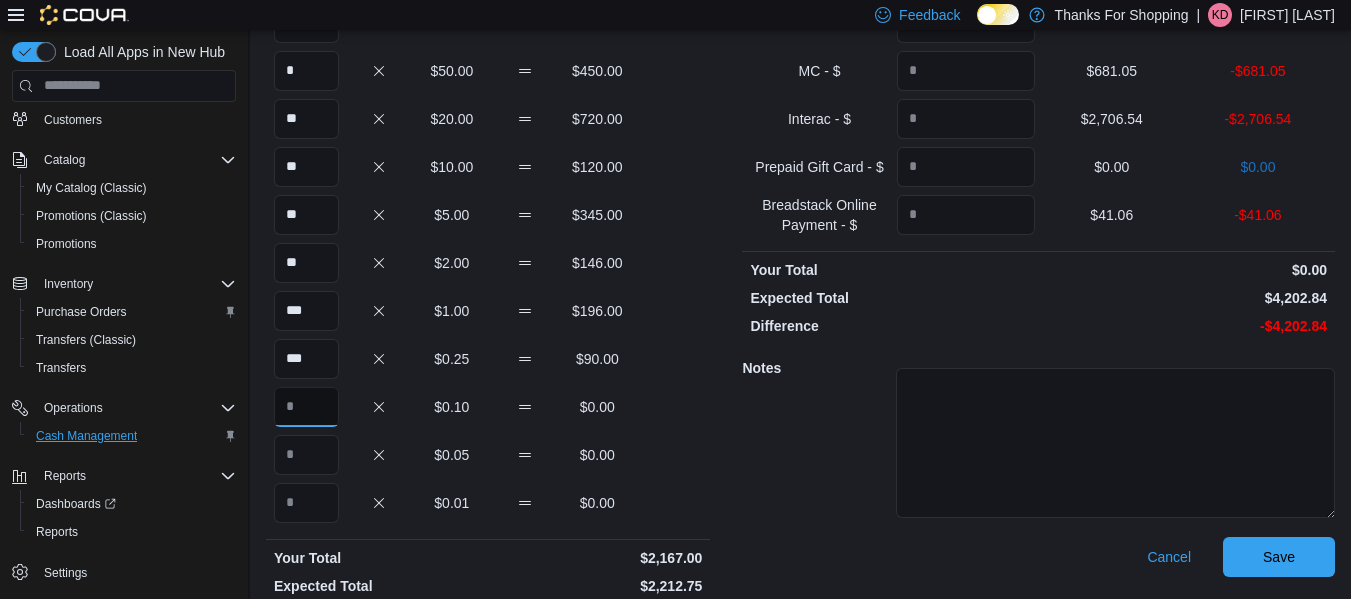 click at bounding box center (306, 407) 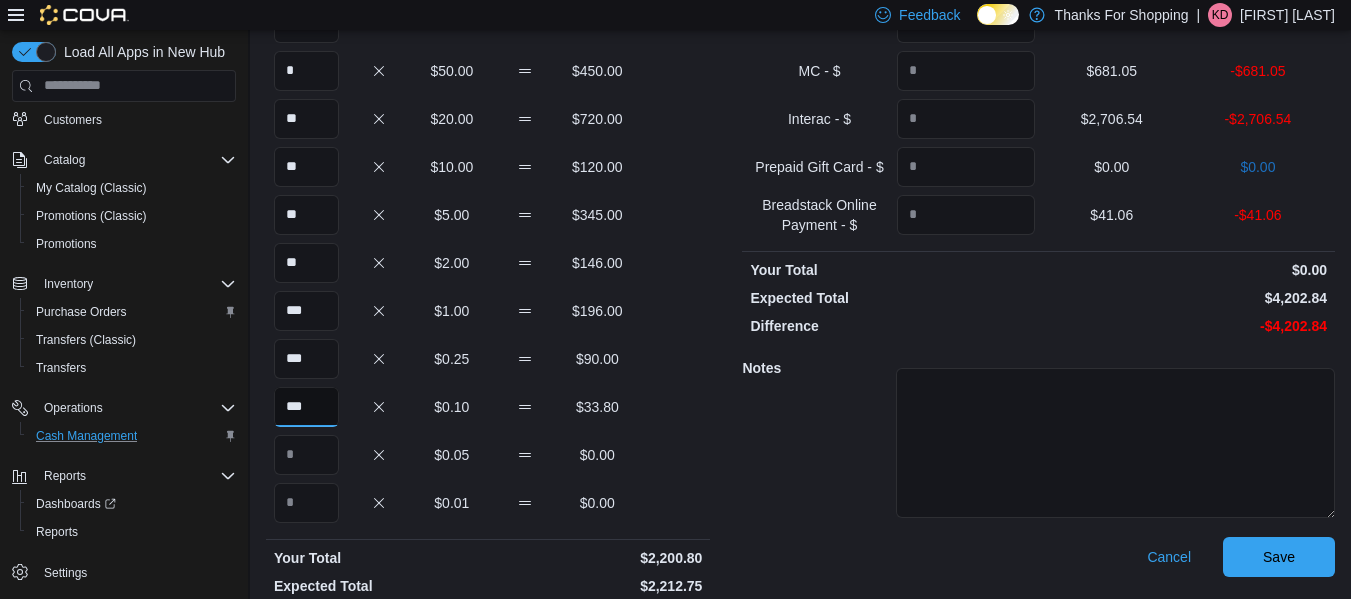 type on "***" 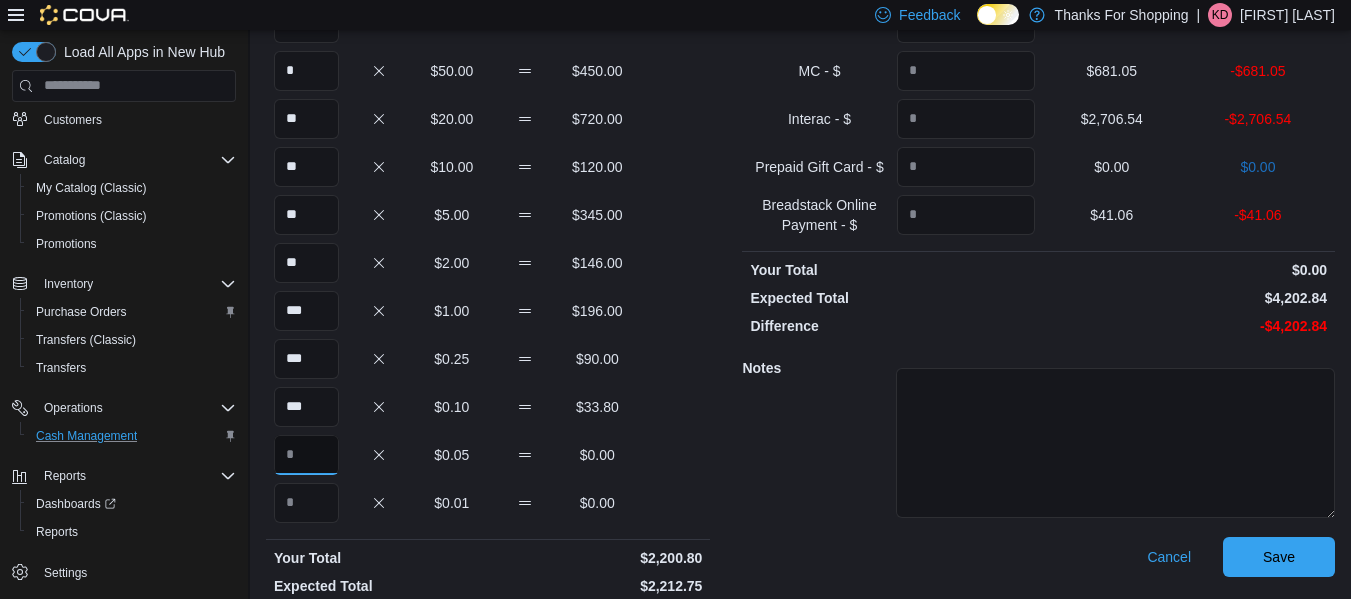click at bounding box center [306, 455] 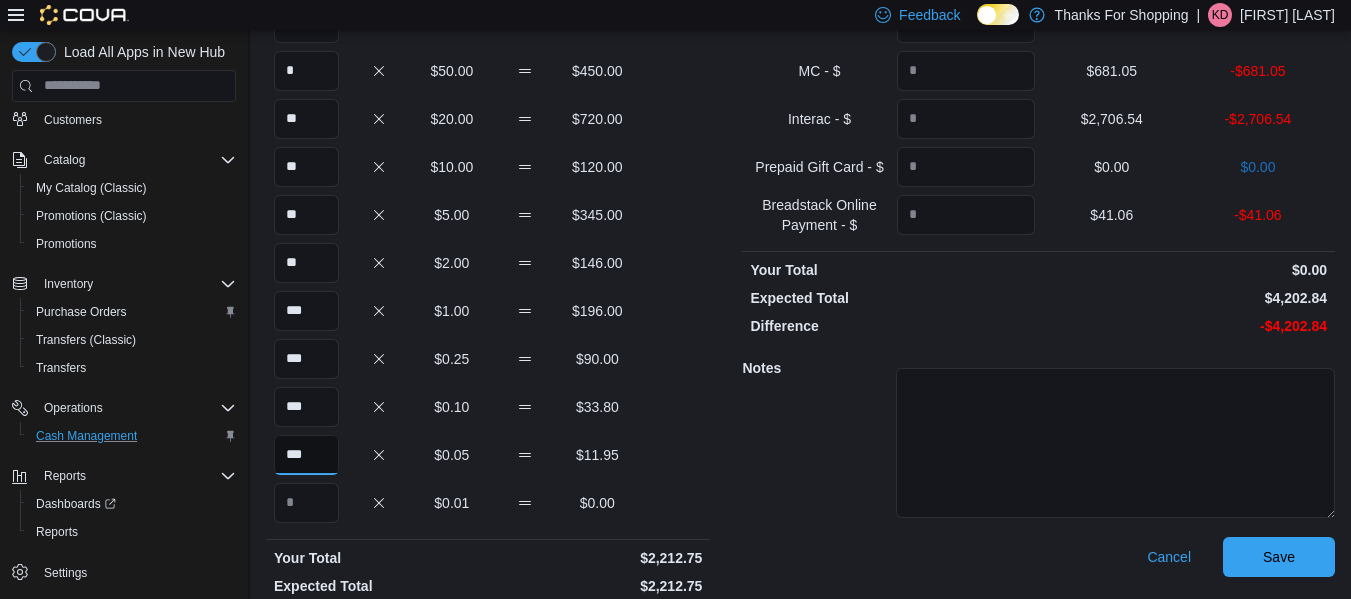 type on "***" 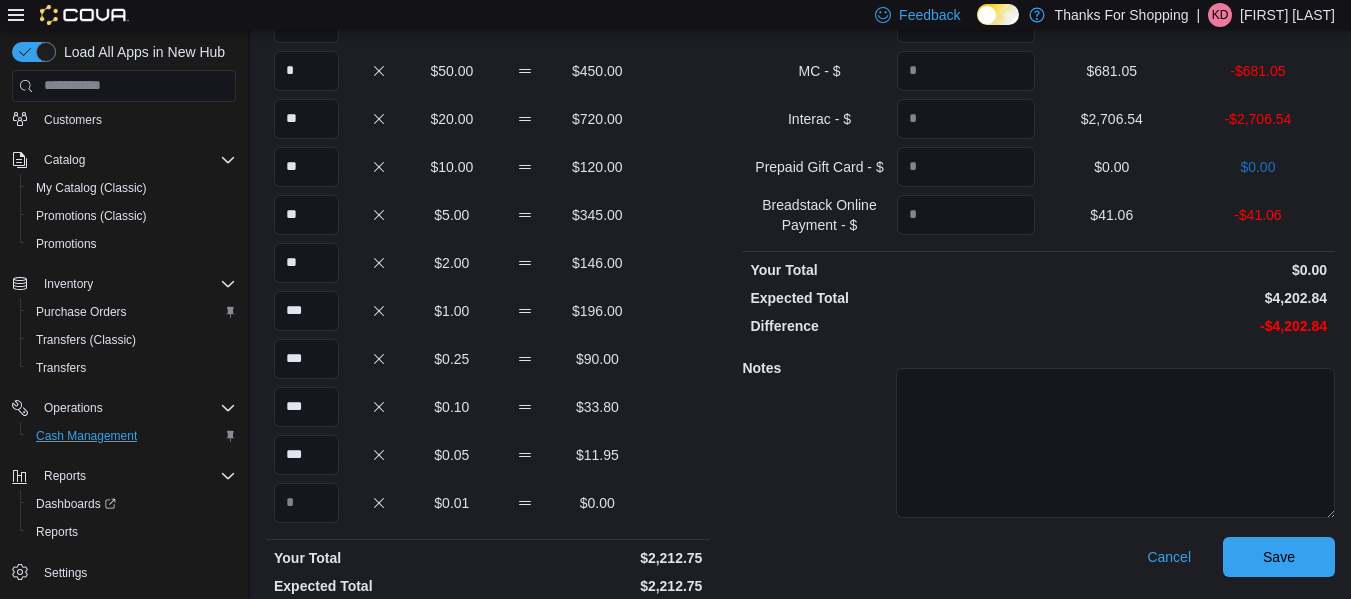 click on "*** $0.05 $11.95" at bounding box center (488, 455) 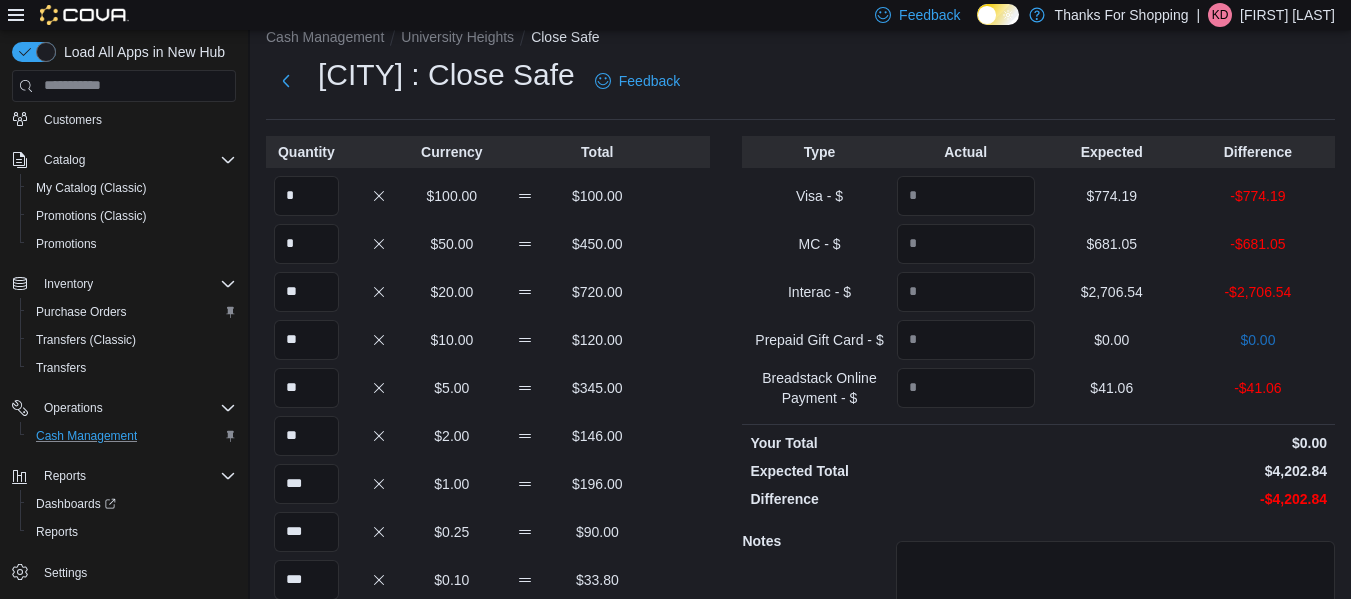 scroll, scrollTop: 0, scrollLeft: 0, axis: both 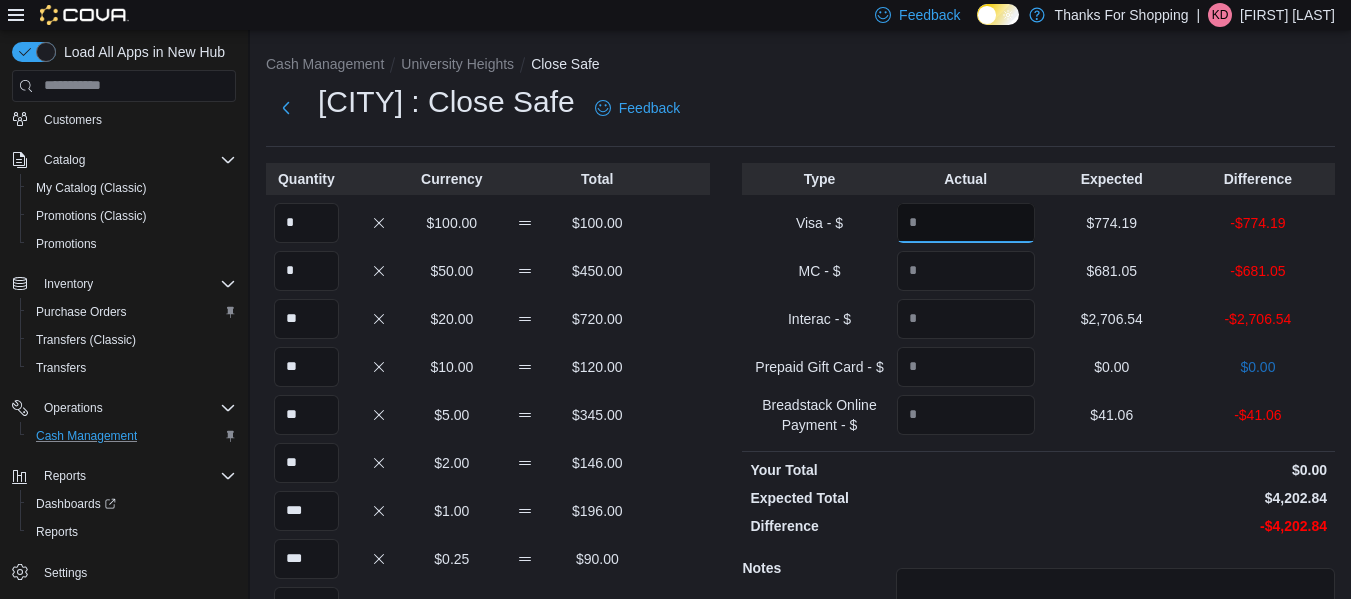 click at bounding box center (966, 223) 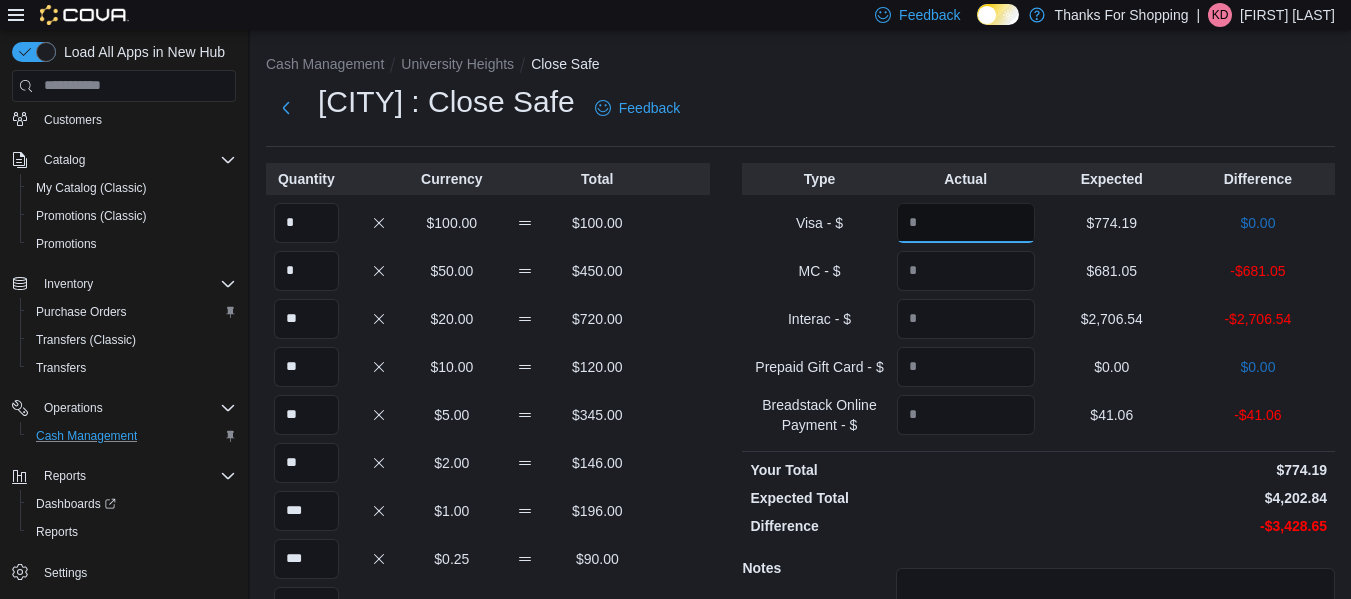 type on "******" 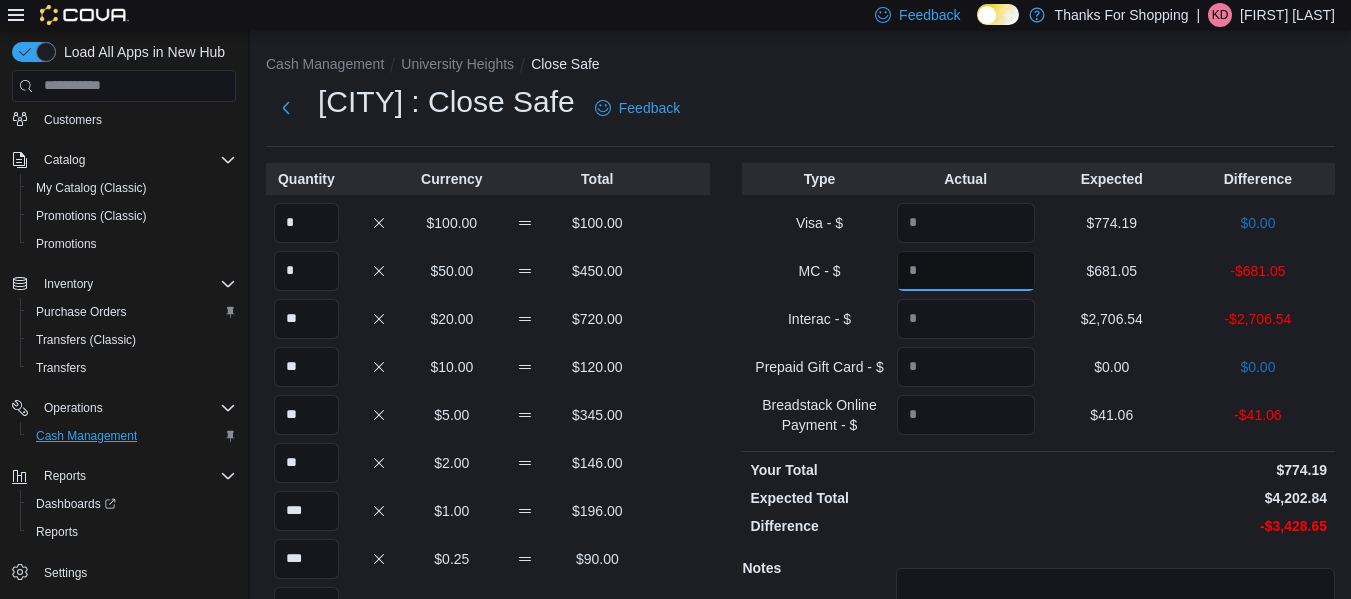 click at bounding box center [966, 271] 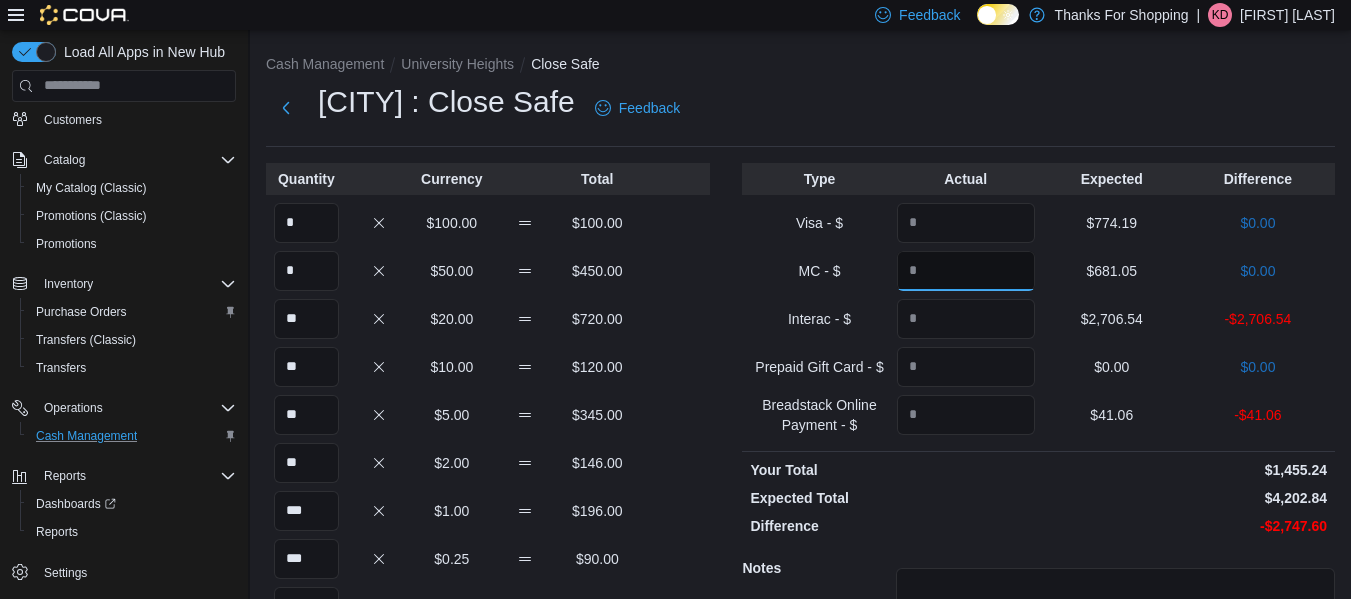 type on "******" 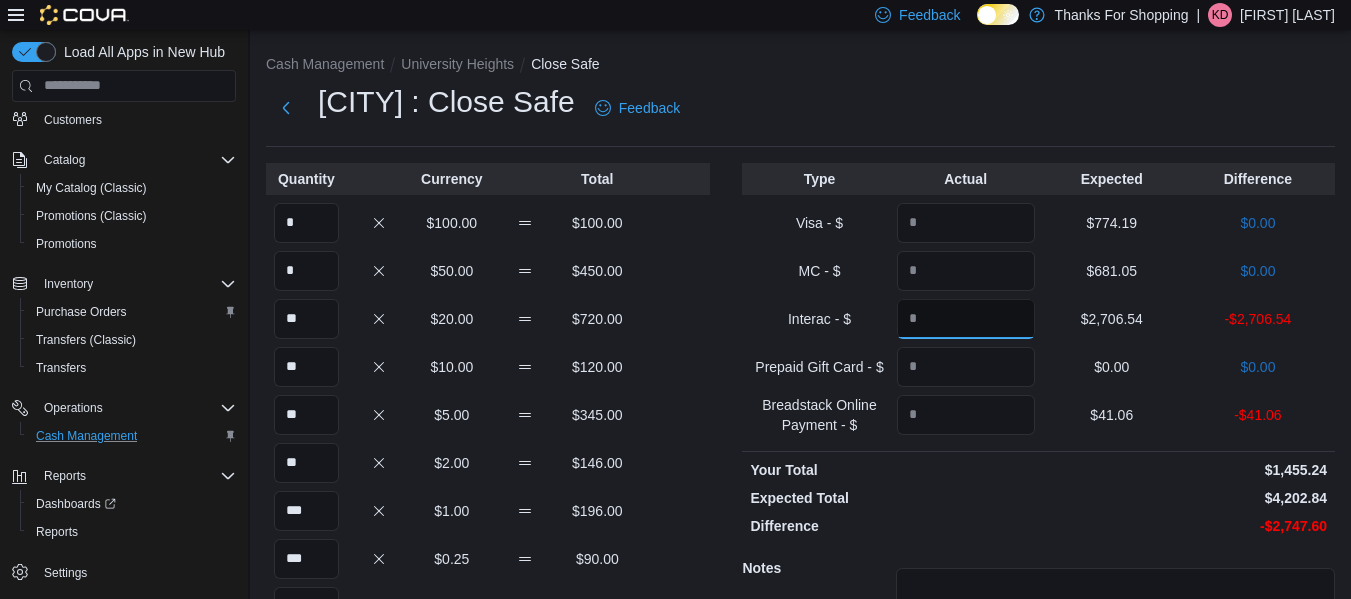 click at bounding box center [966, 319] 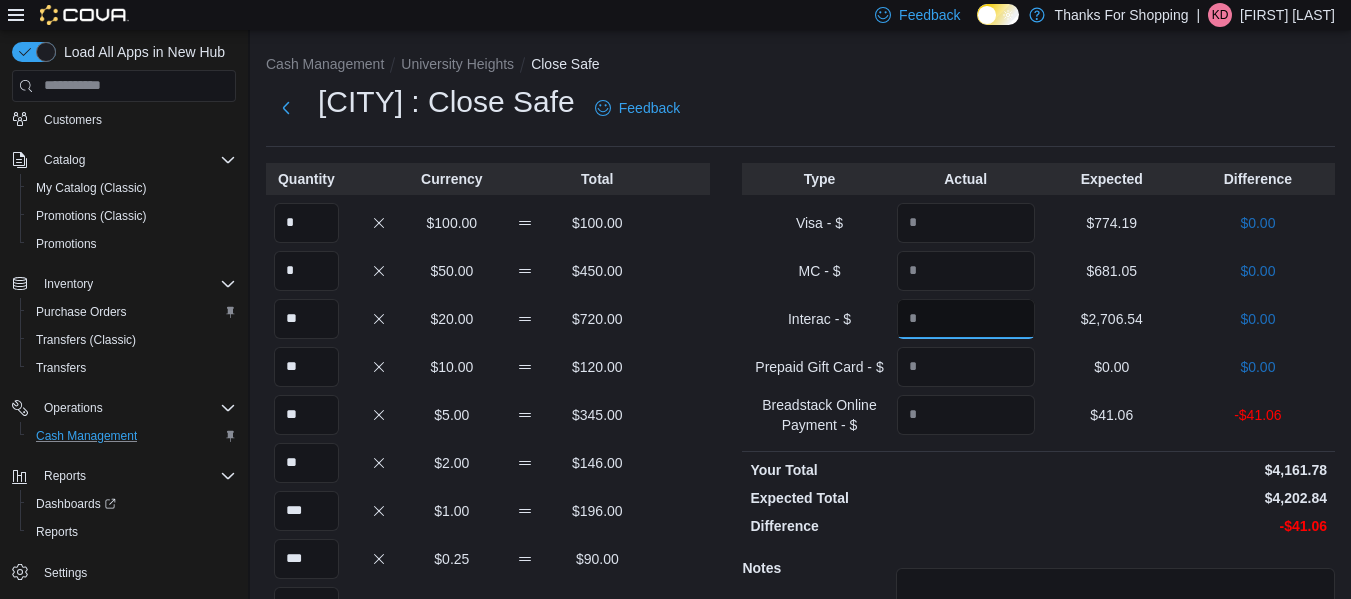type on "*******" 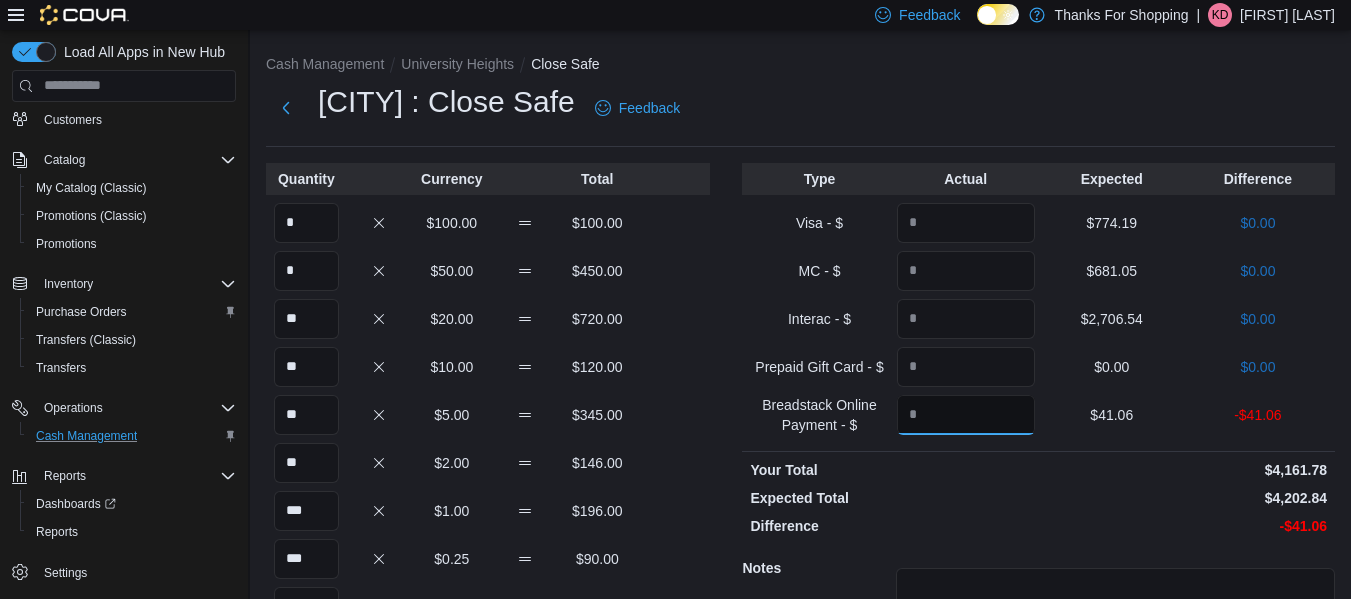 click at bounding box center (966, 415) 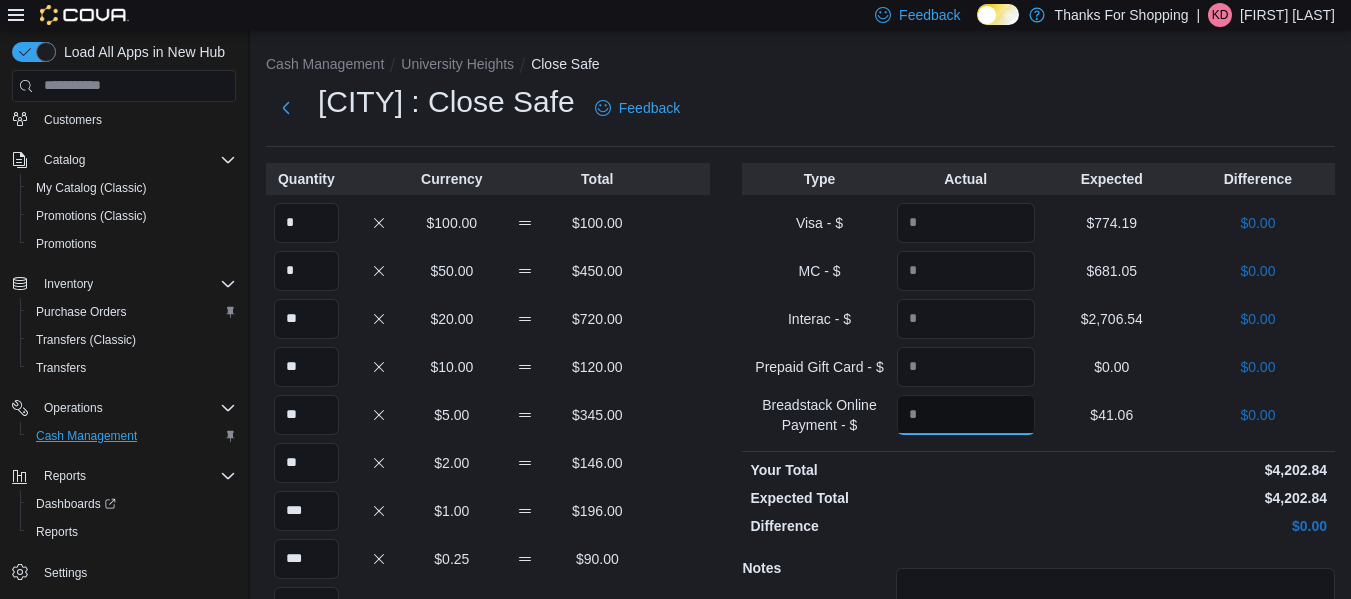 type on "*****" 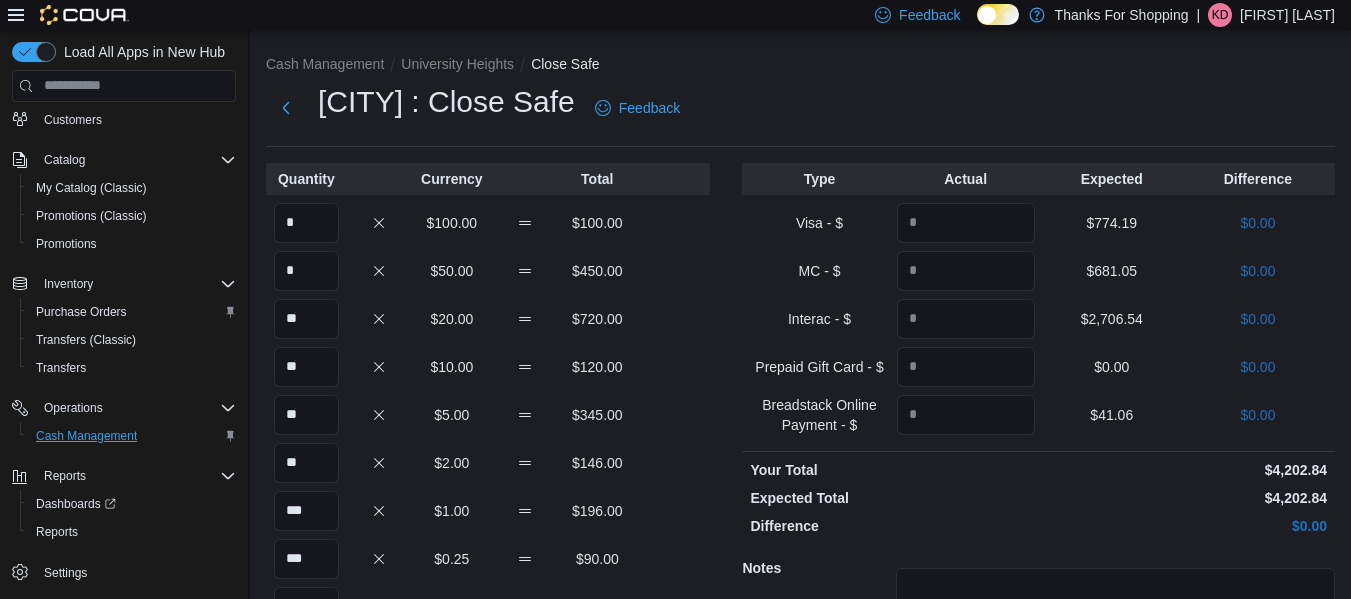 click on "Type Actual Expected Difference Visa - $ ****** $774.19 $0.00 MC - $ ****** $681.05 $0.00 Interac - $ ******* $2,706.54 $0.00 Prepaid Gift Card - $ $0.00 $0.00 Breadstack Online Payment - $ ***** $41.06 $0.00 Your Total $4,202.84 Expected Total $4,202.84 Difference $0.00 Notes Cancel Save" at bounding box center (1038, 497) 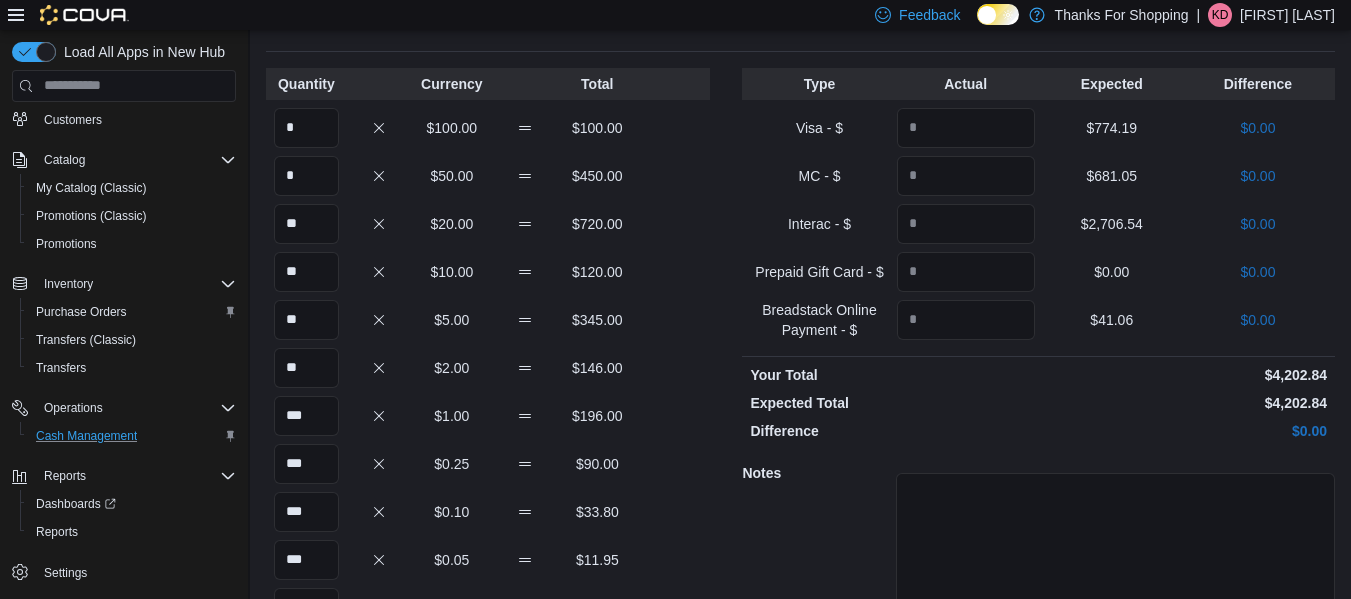 scroll, scrollTop: 249, scrollLeft: 0, axis: vertical 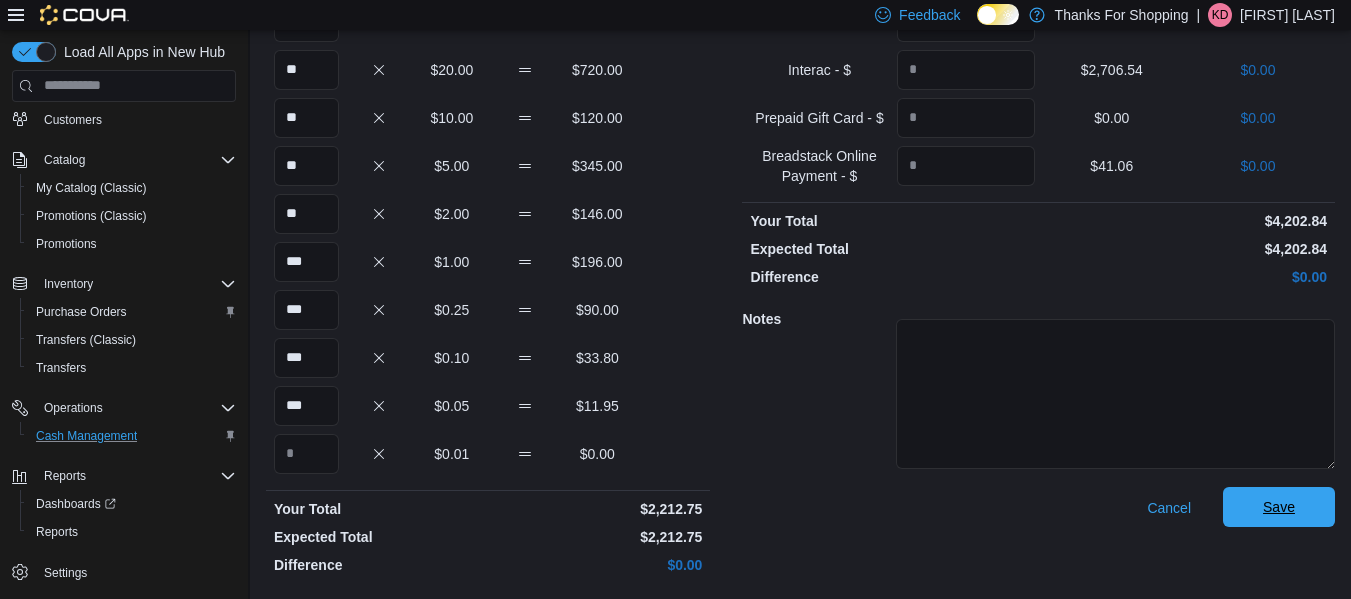 click on "Save" at bounding box center (1279, 507) 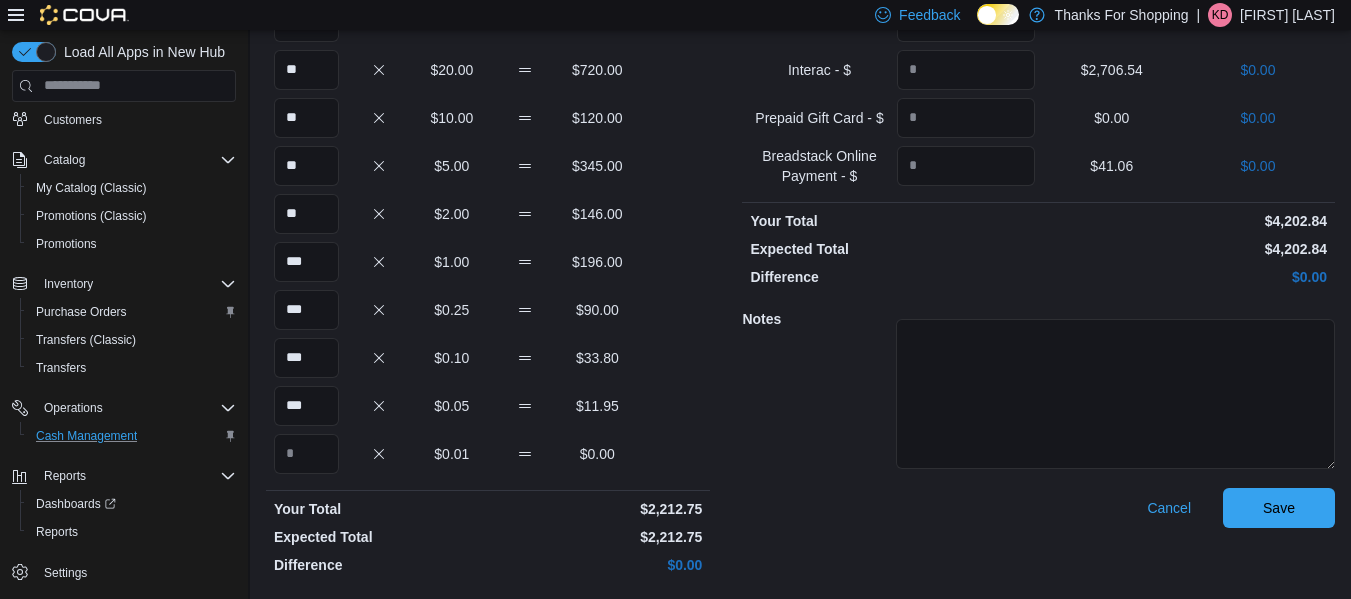 scroll, scrollTop: 53, scrollLeft: 0, axis: vertical 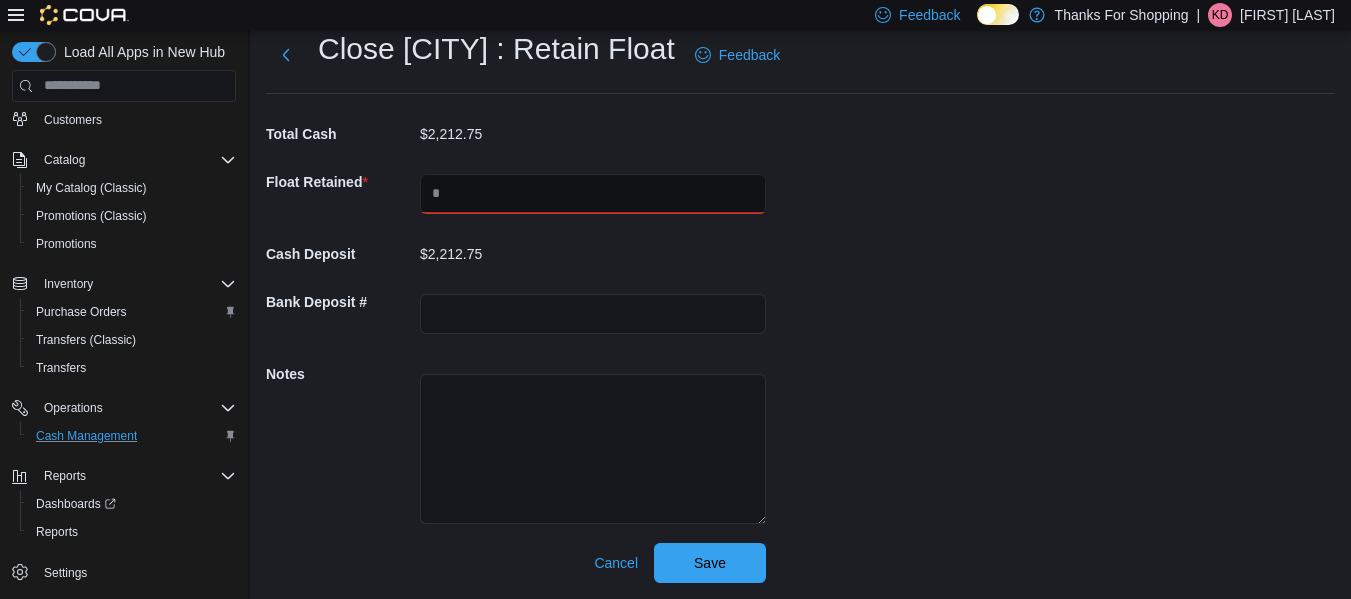 click at bounding box center [593, 194] 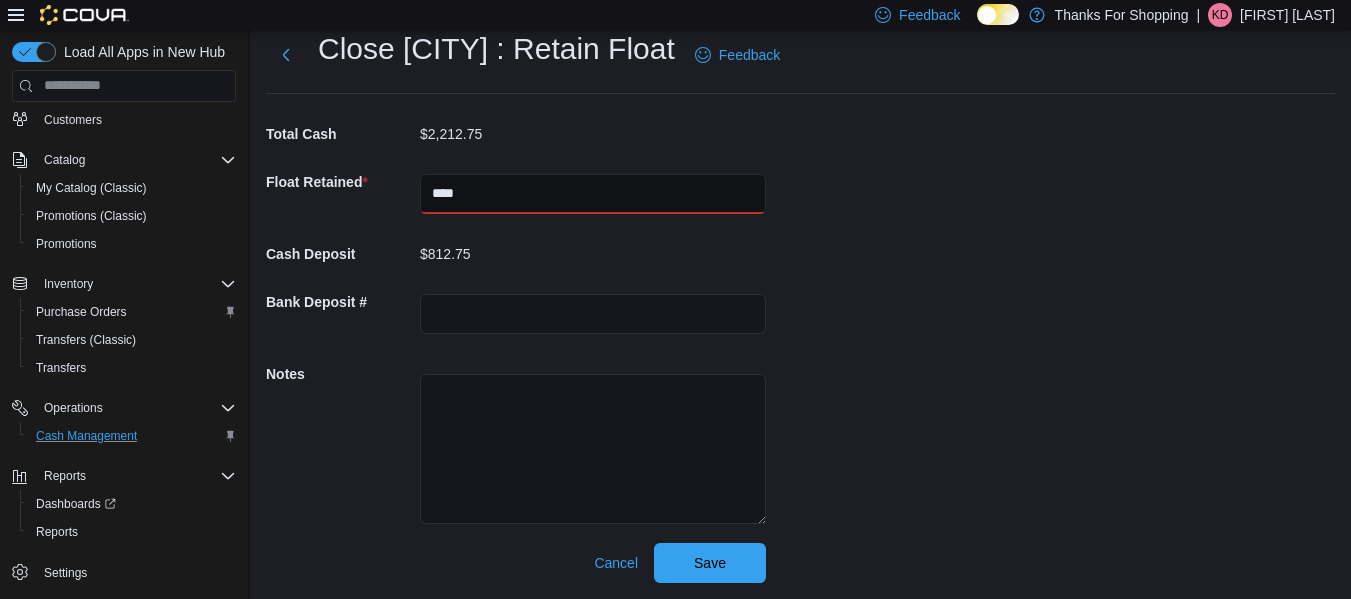 type on "****" 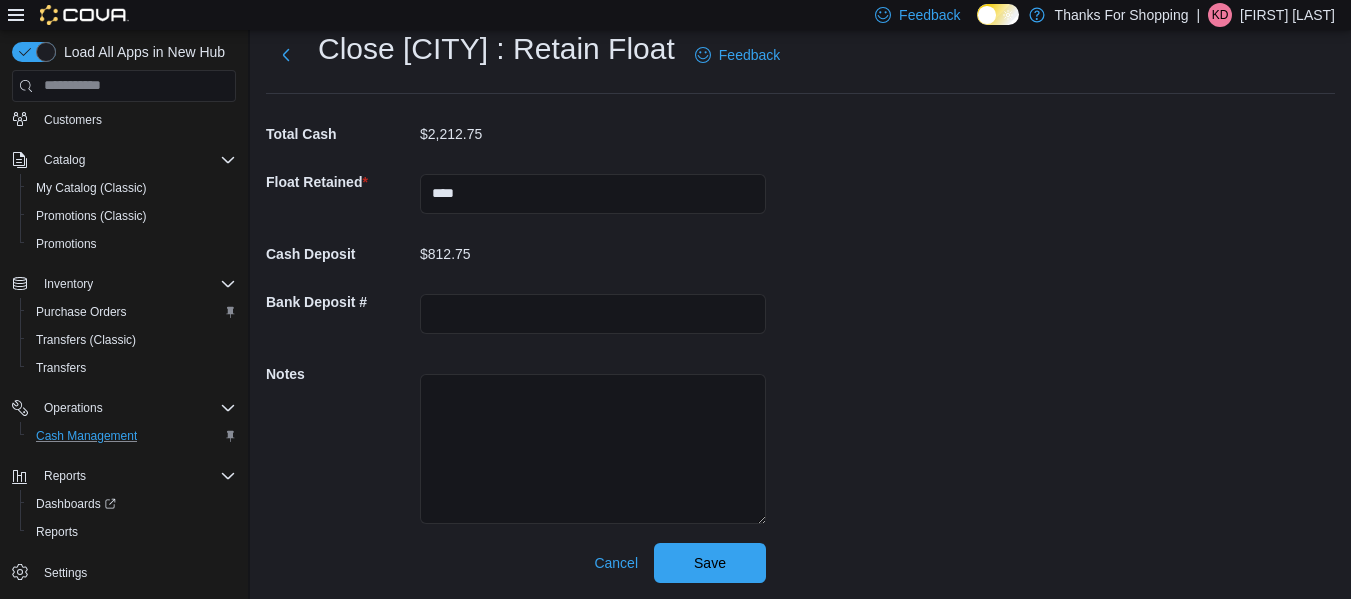 click on "Cash Management [CITY] Close Safe Retain Float Close [CITY] : Retain Float Feedback   Total Cash $2,212.75 Float Retained  * **** Cash Deposit $812.75 Bank Deposit # Notes Cancel Save" at bounding box center (800, 288) 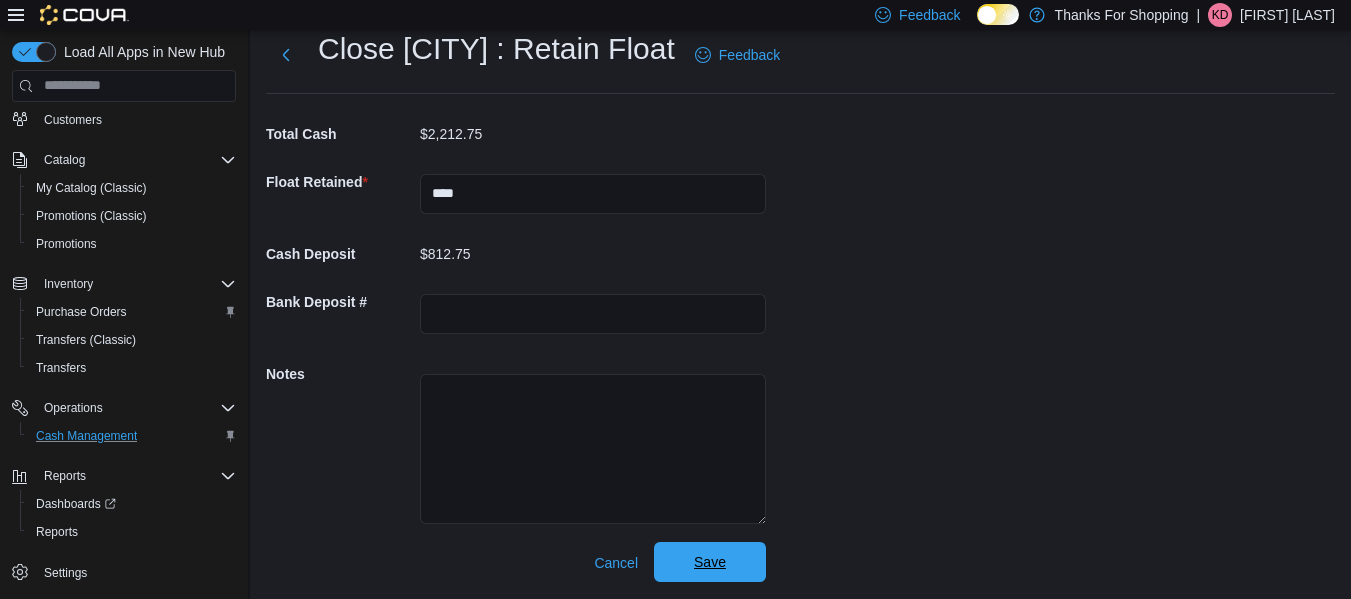 click on "Save" at bounding box center (710, 562) 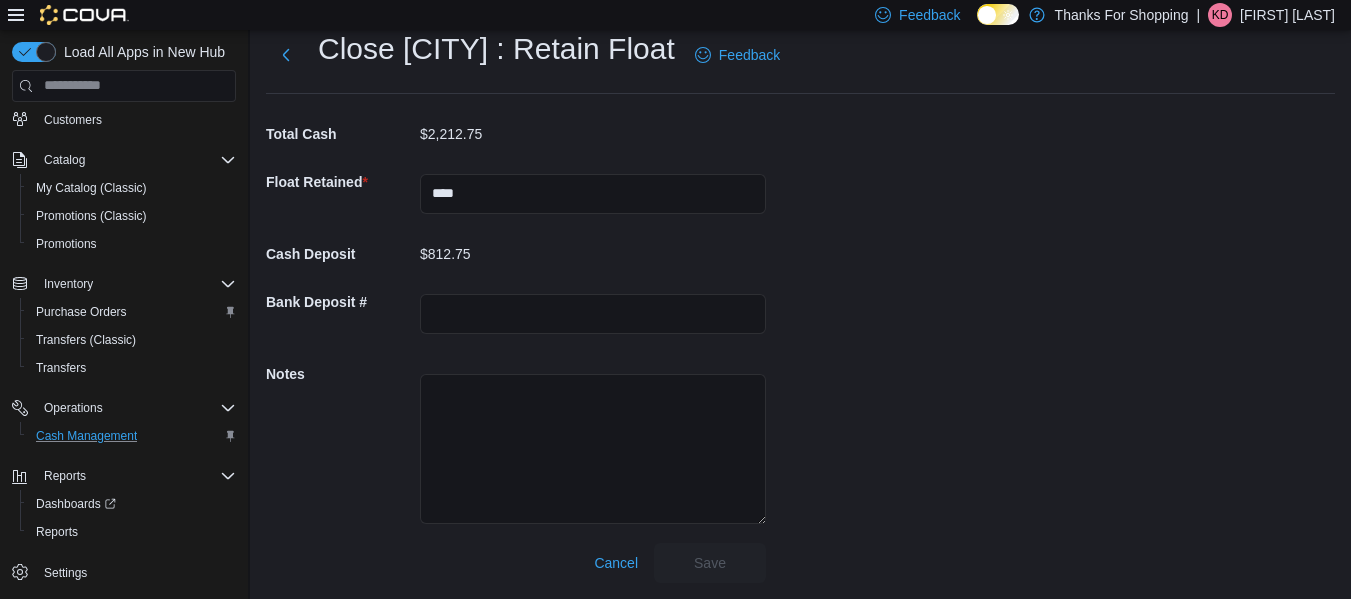 scroll, scrollTop: 6, scrollLeft: 0, axis: vertical 